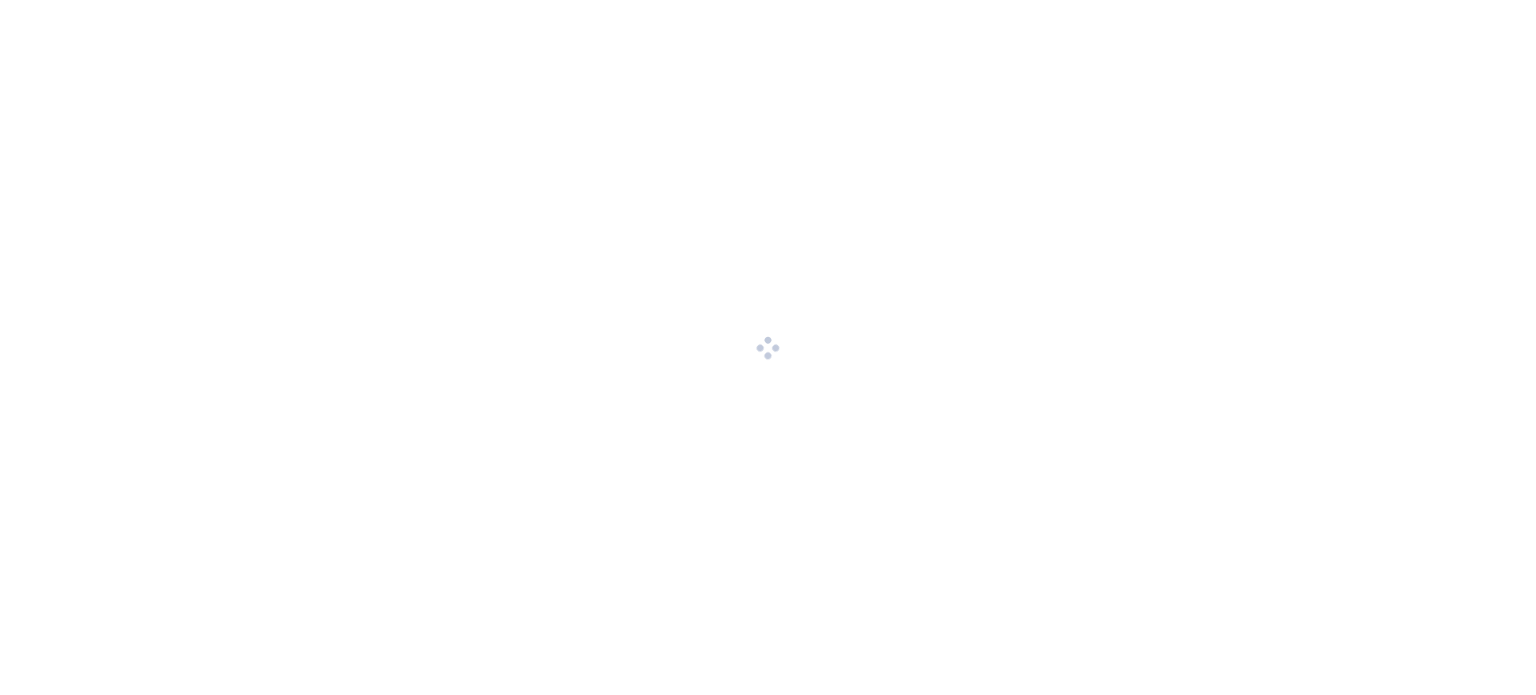 scroll, scrollTop: 0, scrollLeft: 0, axis: both 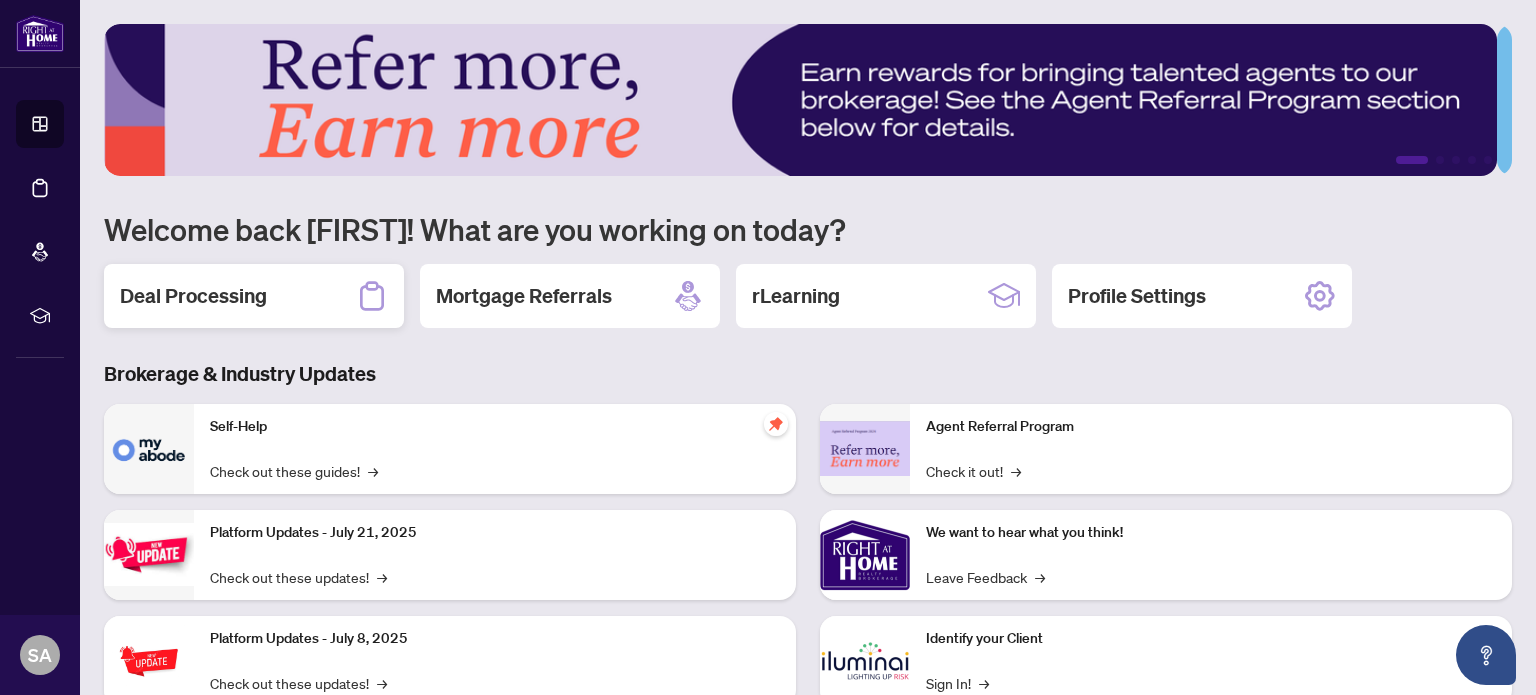 click on "Deal Processing" at bounding box center [193, 296] 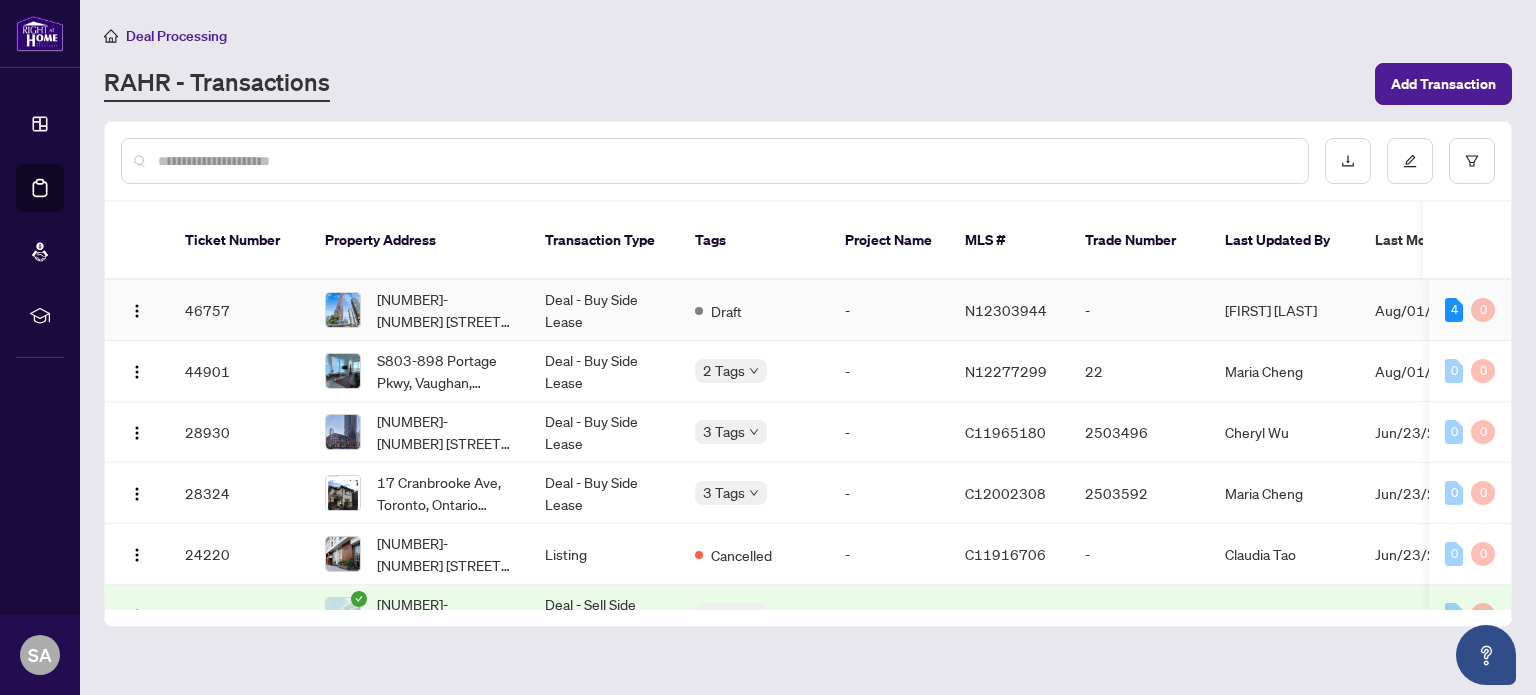 click on "Draft" at bounding box center (754, 310) 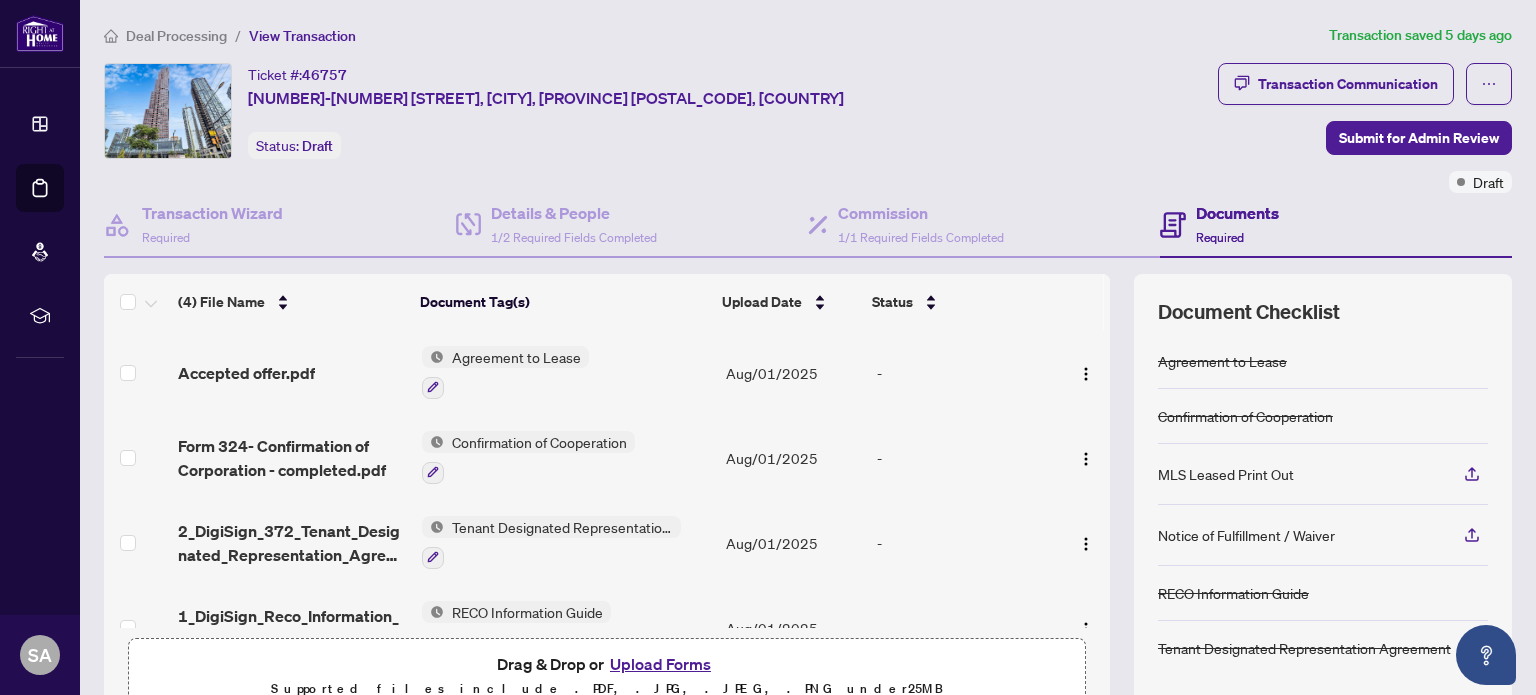 scroll, scrollTop: 45, scrollLeft: 0, axis: vertical 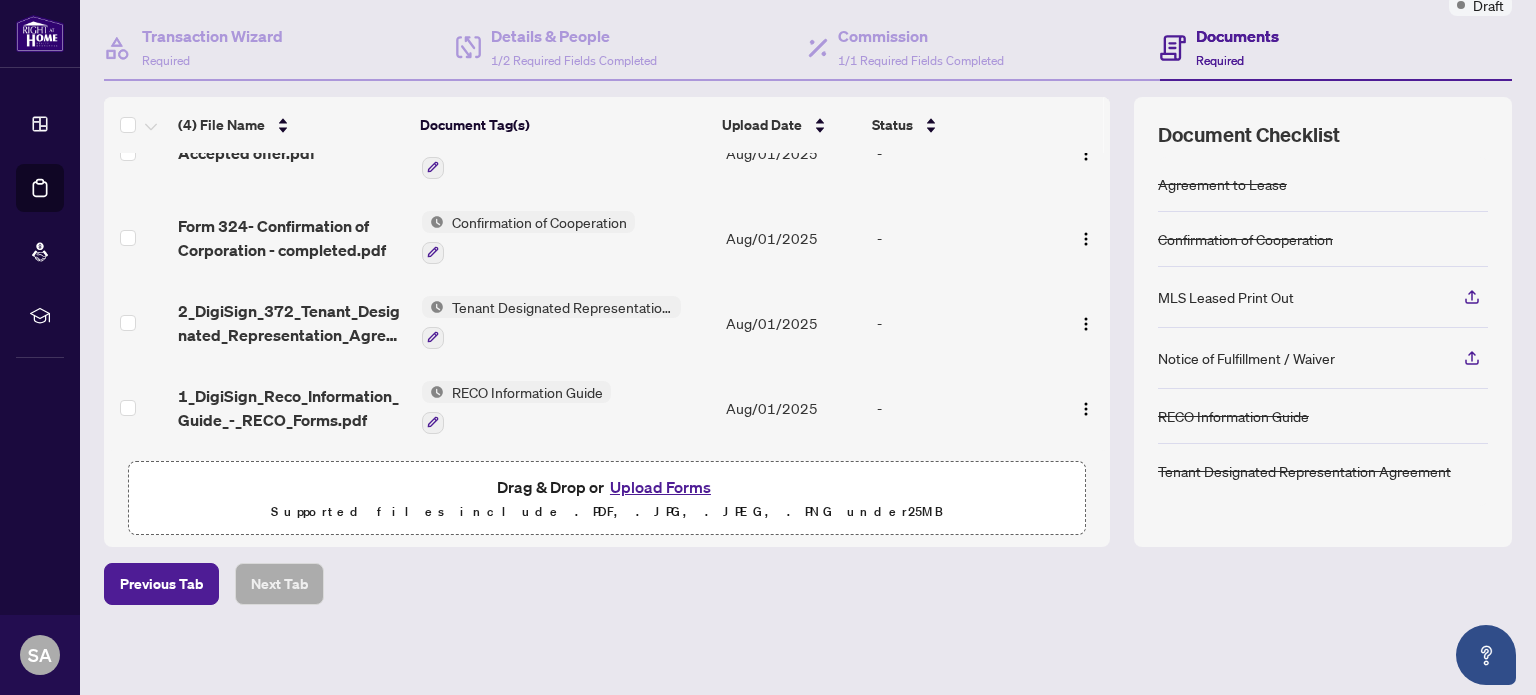 click on "Upload Forms" at bounding box center (660, 487) 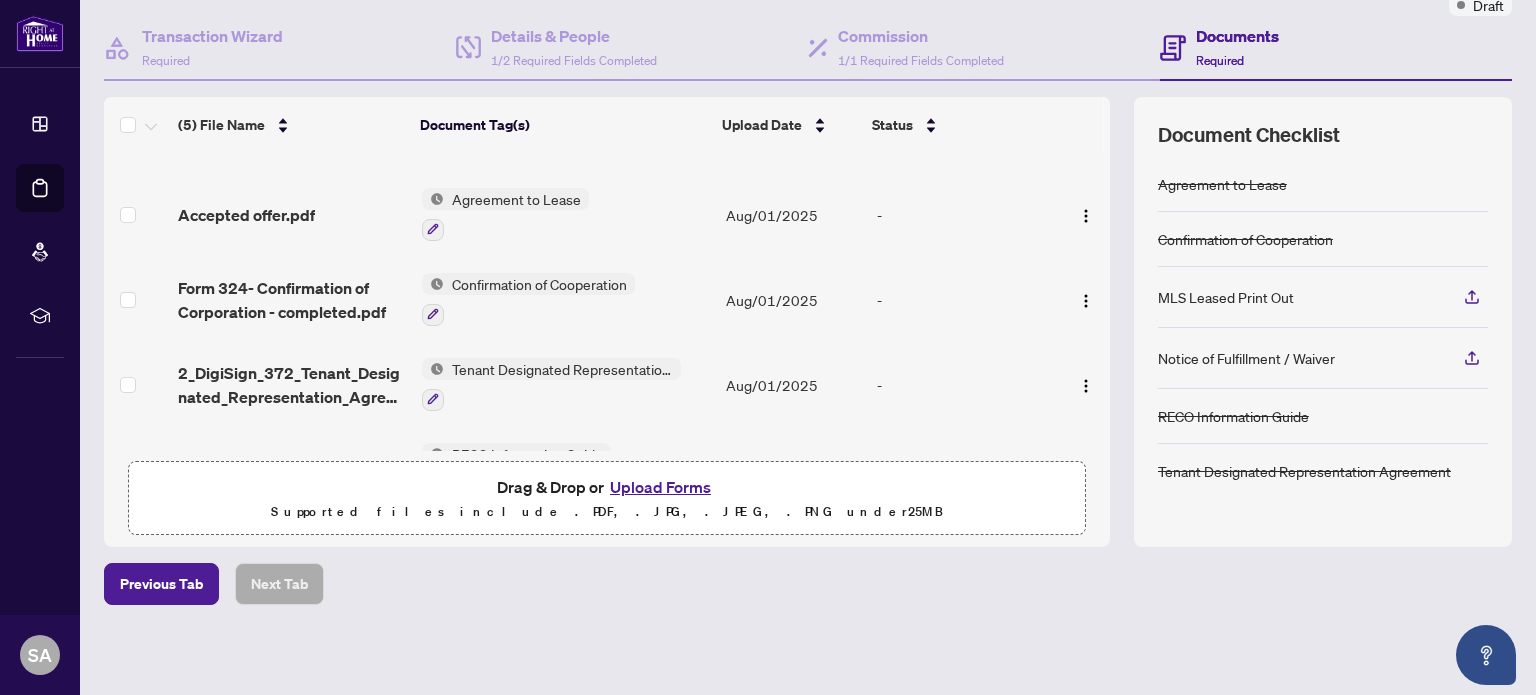 scroll, scrollTop: 0, scrollLeft: 0, axis: both 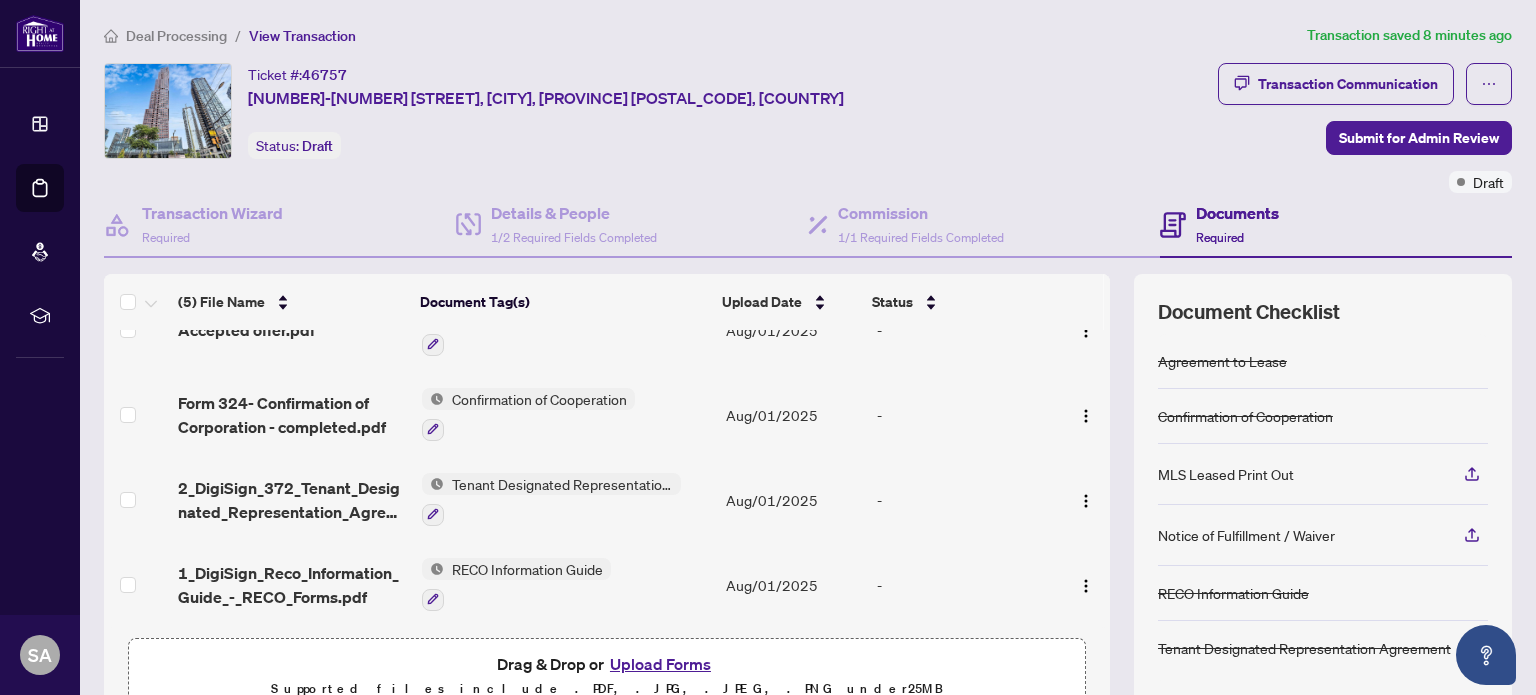 click on "Upload Forms" at bounding box center (660, 664) 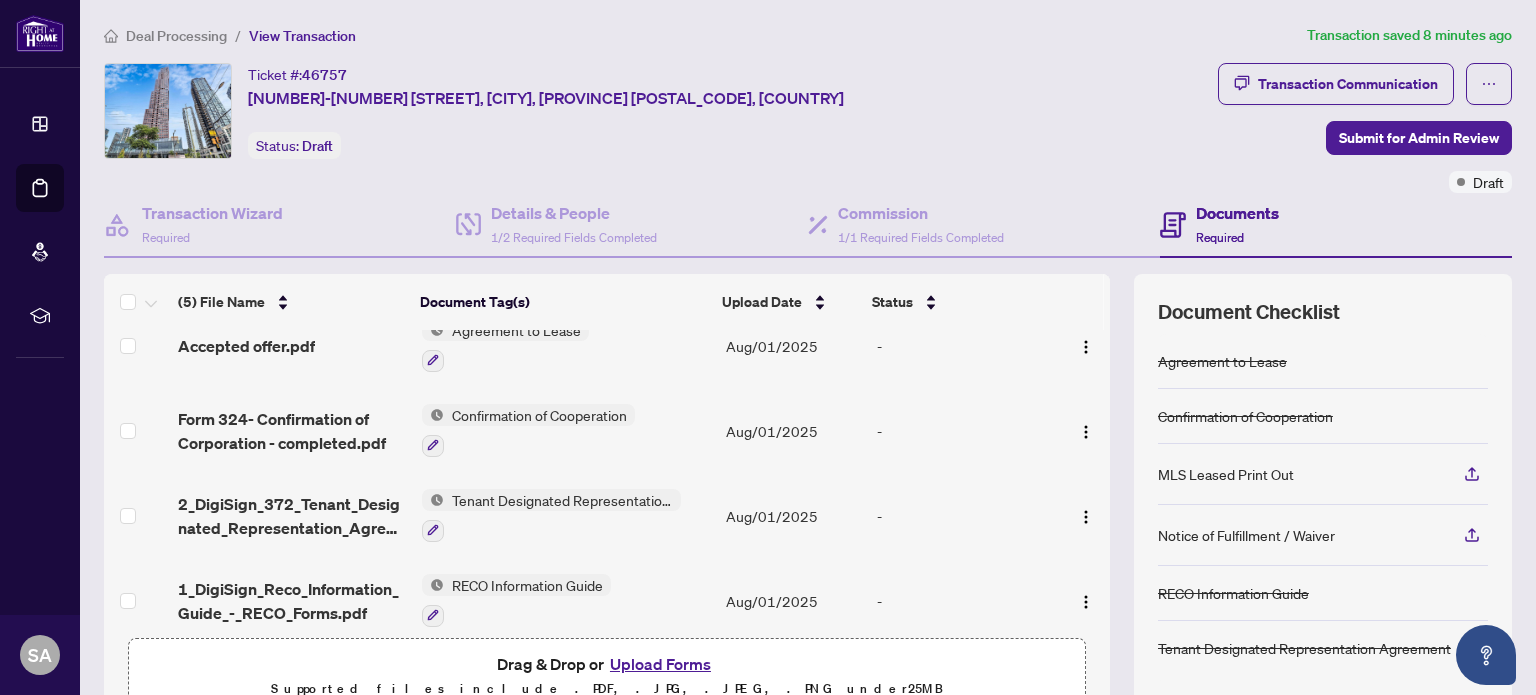scroll, scrollTop: 109, scrollLeft: 0, axis: vertical 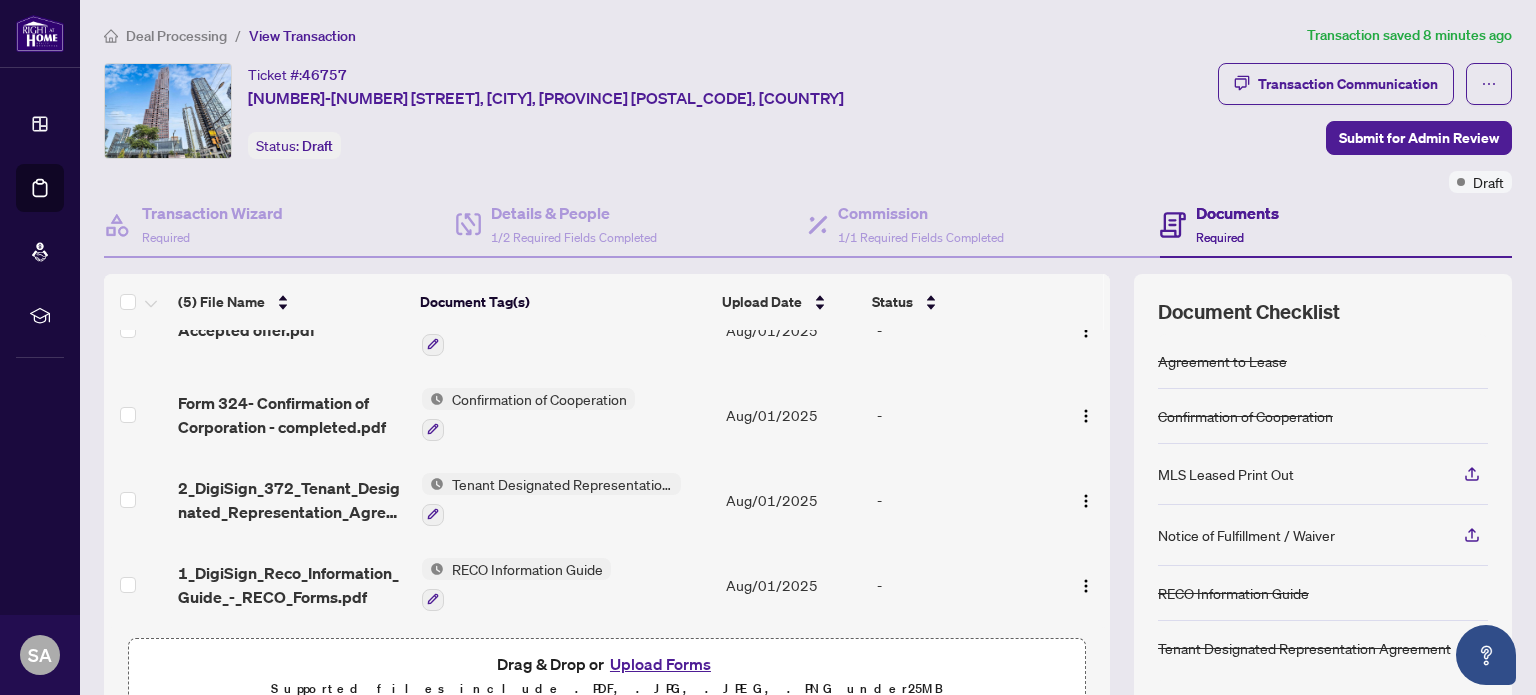 click on "Upload Forms" at bounding box center [660, 664] 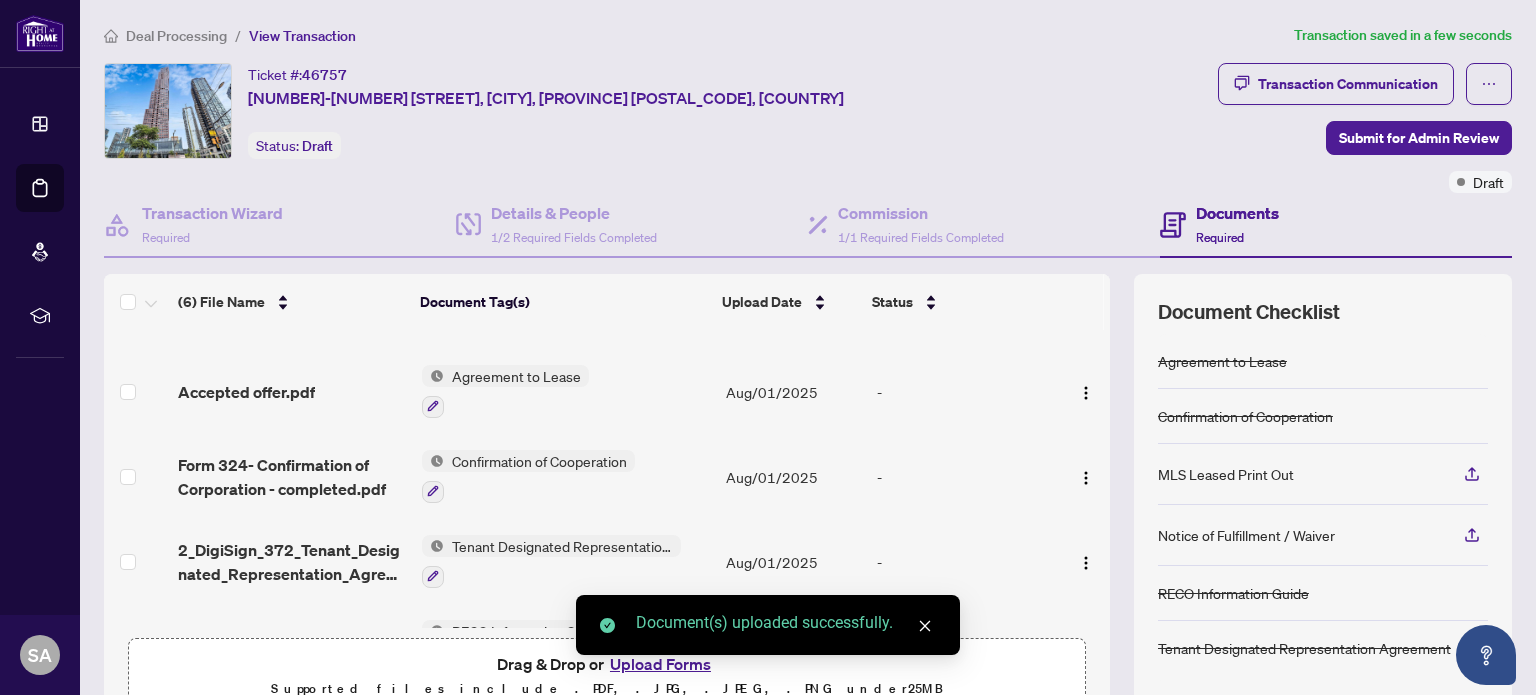 click on "Document(s) uploaded successfully." at bounding box center [768, 625] 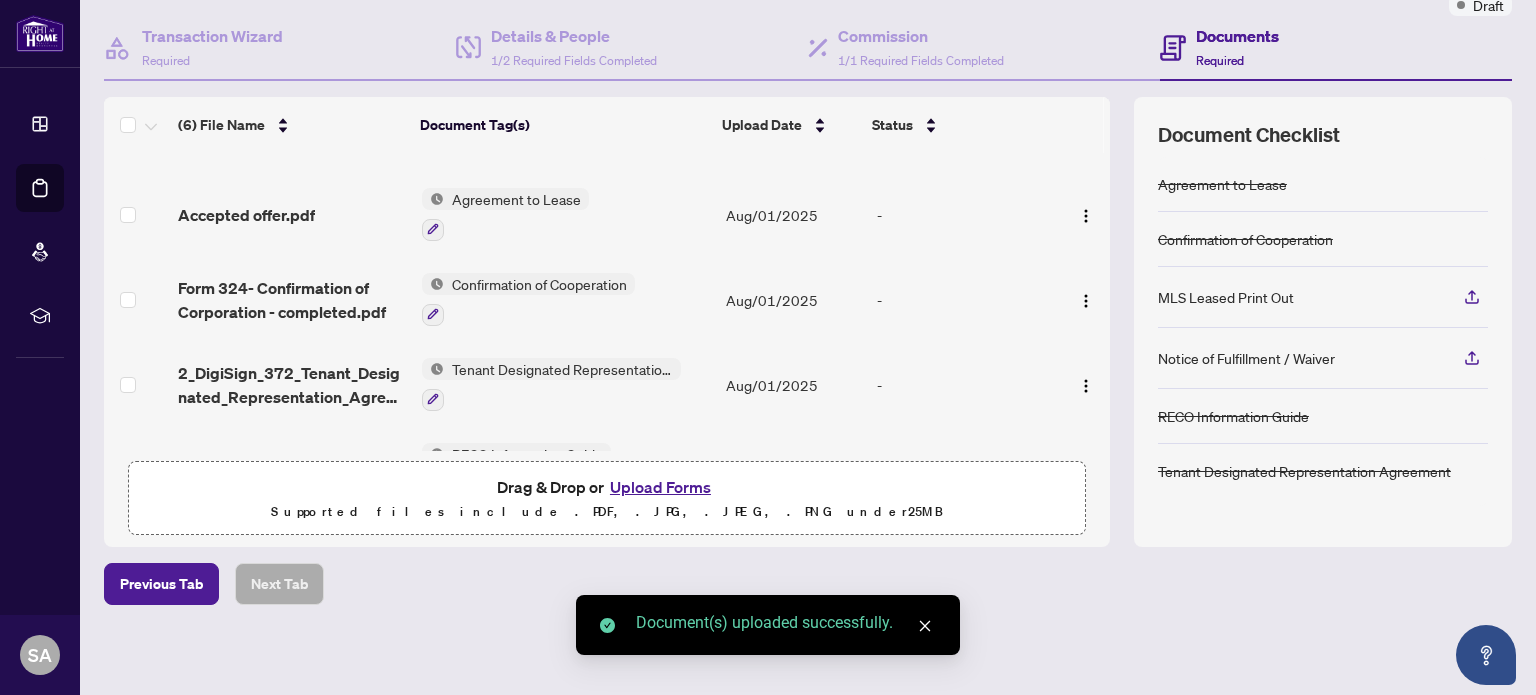 click on "Upload Forms" at bounding box center [660, 487] 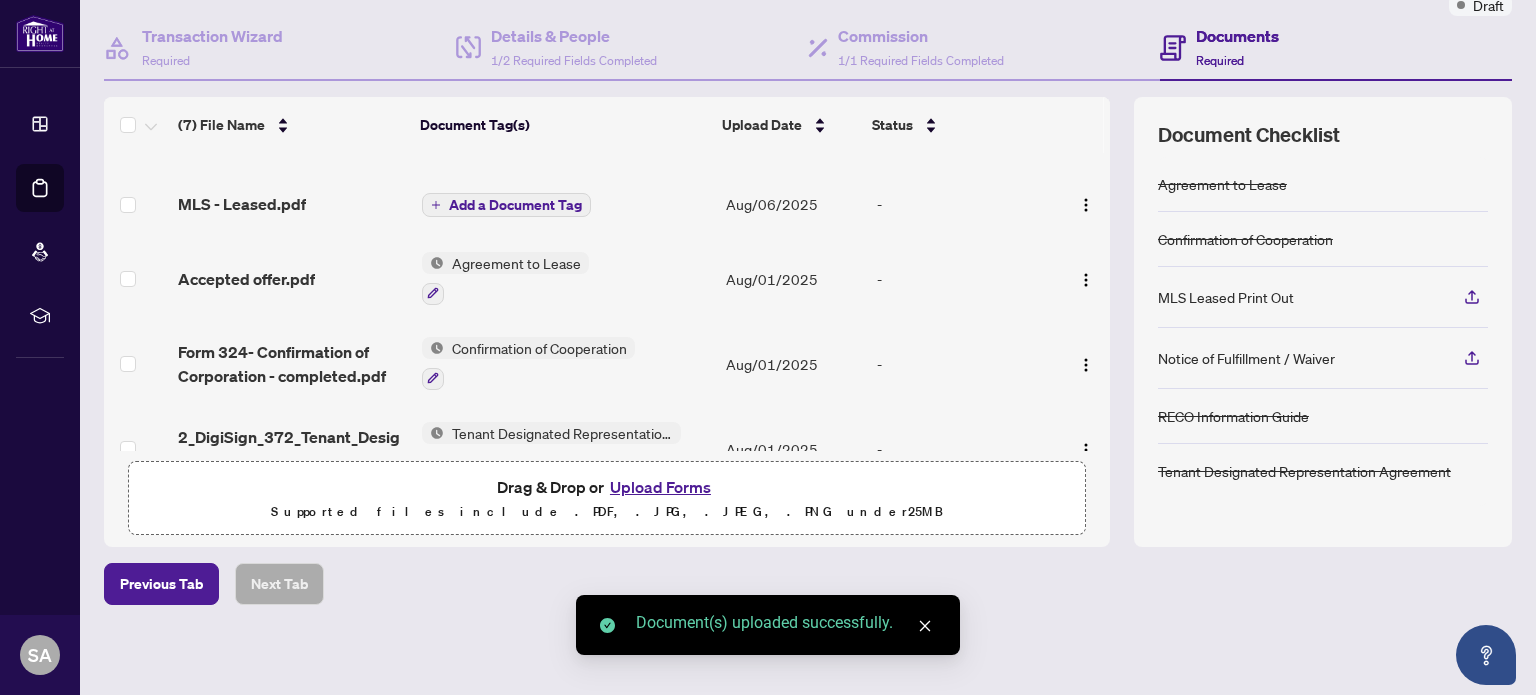 click on "Upload Forms" at bounding box center (660, 487) 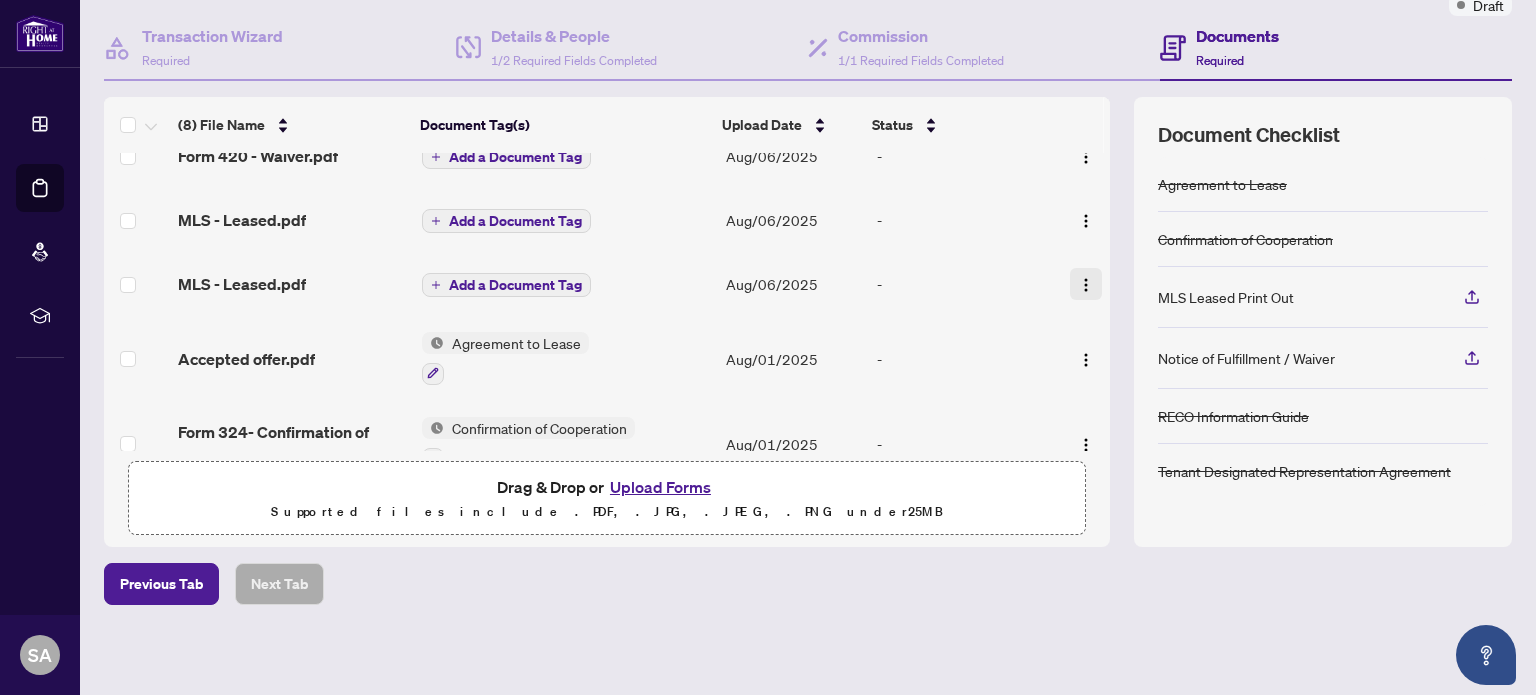 click at bounding box center [1086, 284] 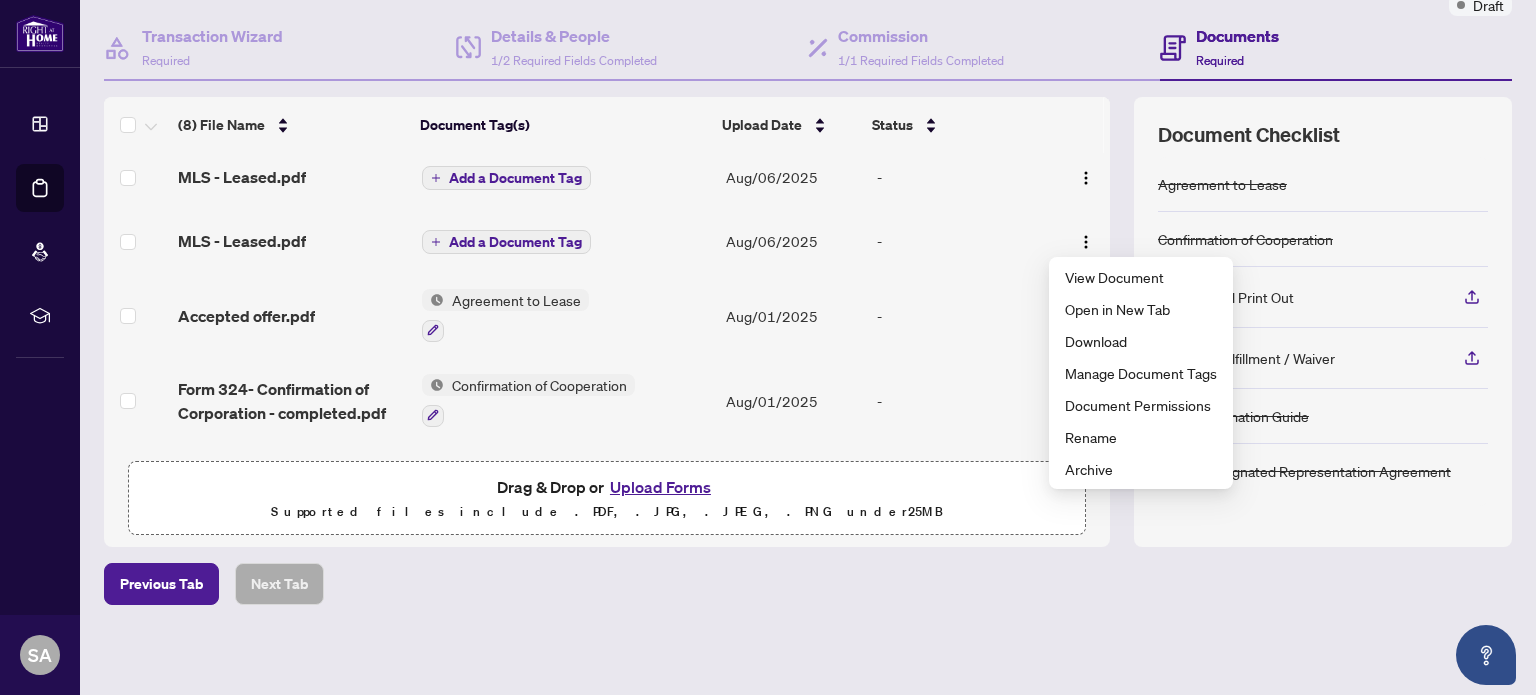 scroll, scrollTop: 150, scrollLeft: 0, axis: vertical 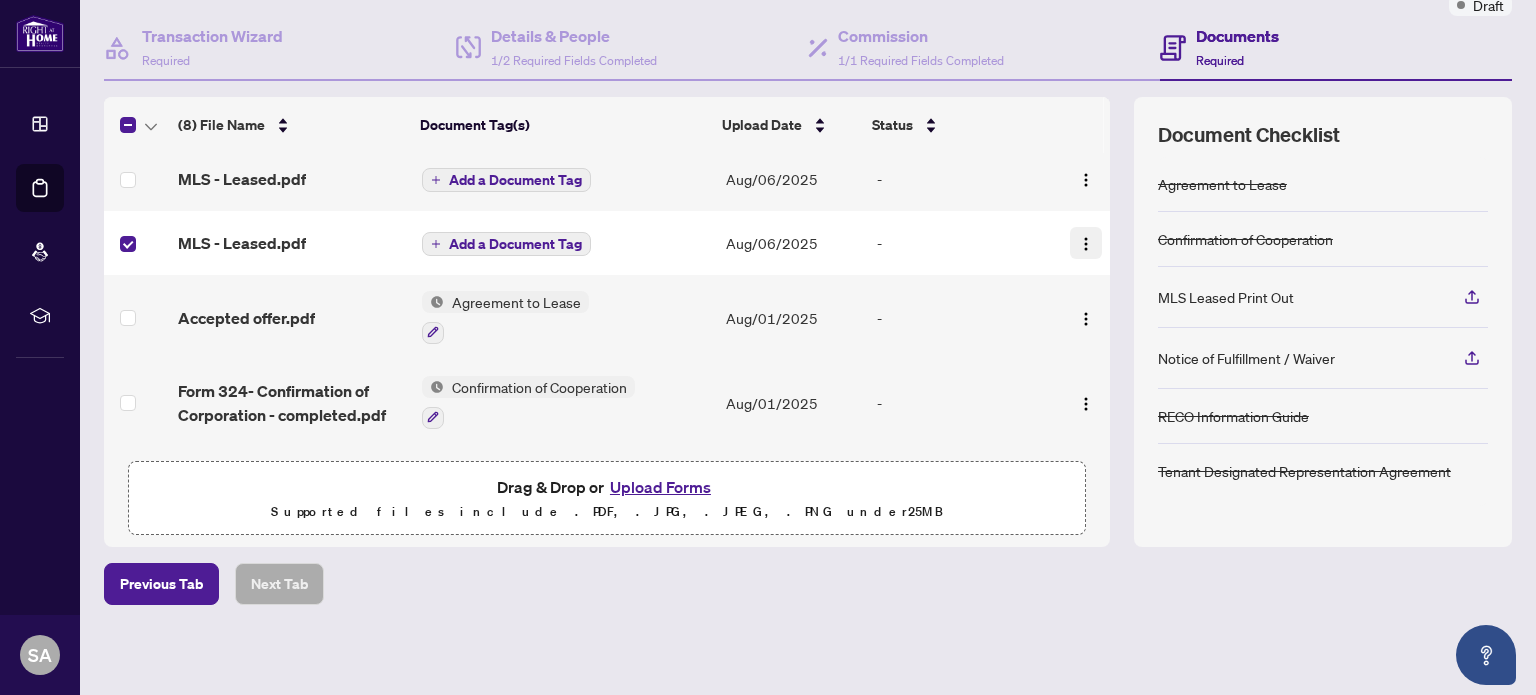 click at bounding box center [1086, 244] 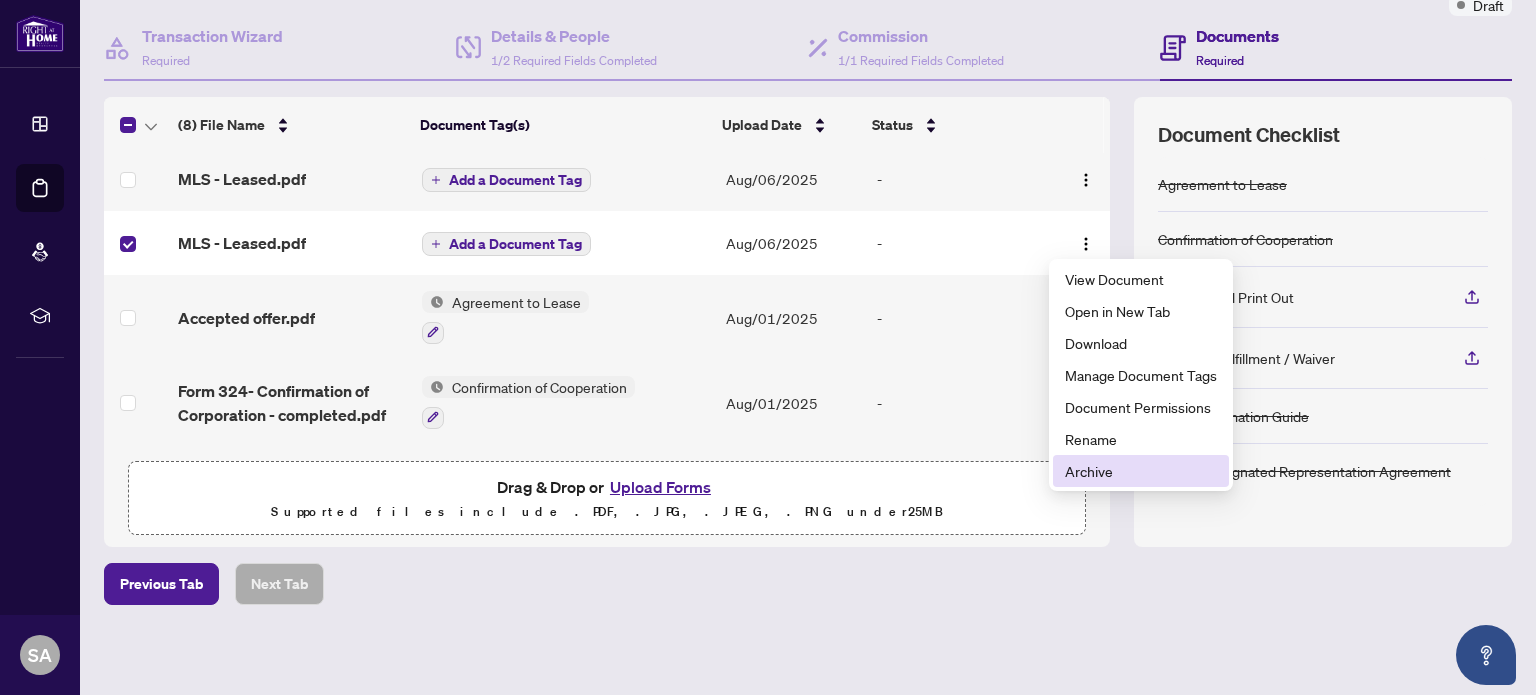 click on "Archive" at bounding box center [1141, 471] 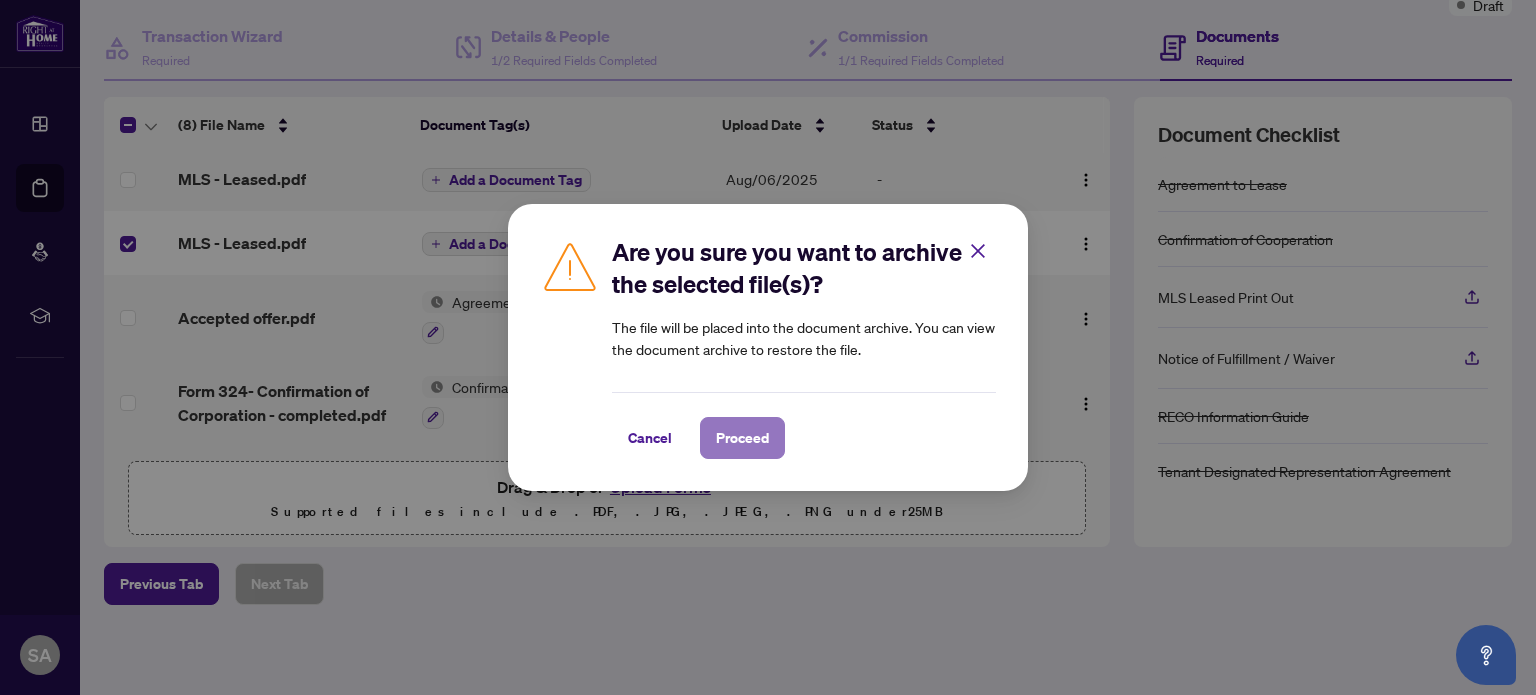 click on "Proceed" at bounding box center (742, 438) 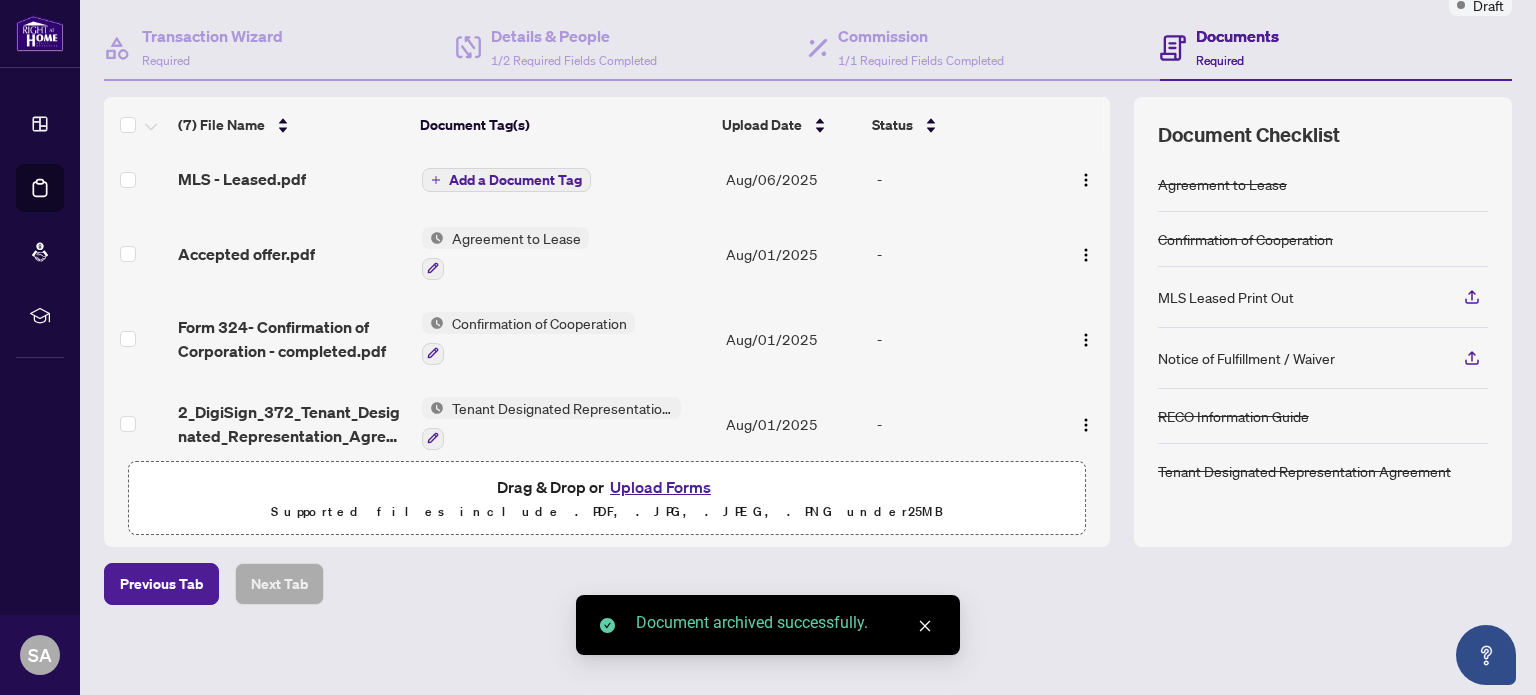 scroll, scrollTop: 0, scrollLeft: 0, axis: both 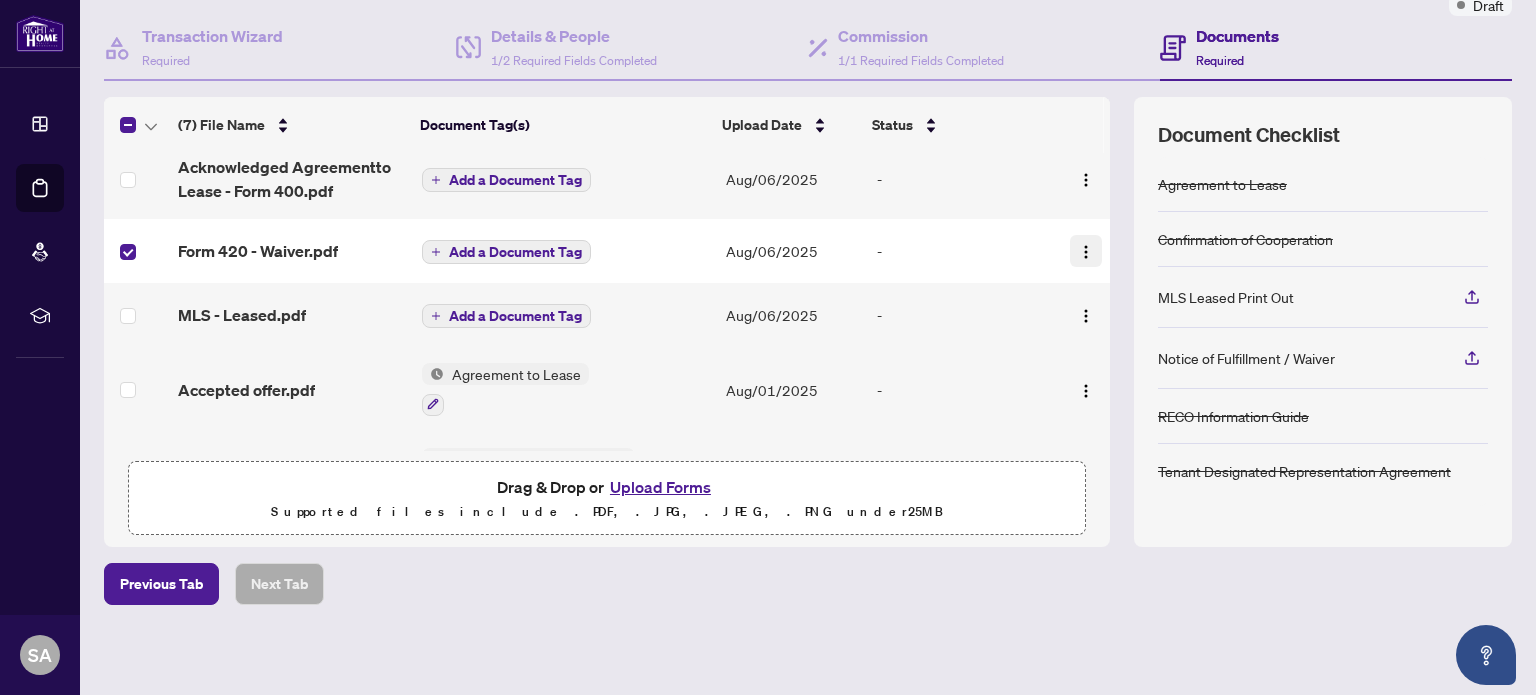 click at bounding box center [1086, 251] 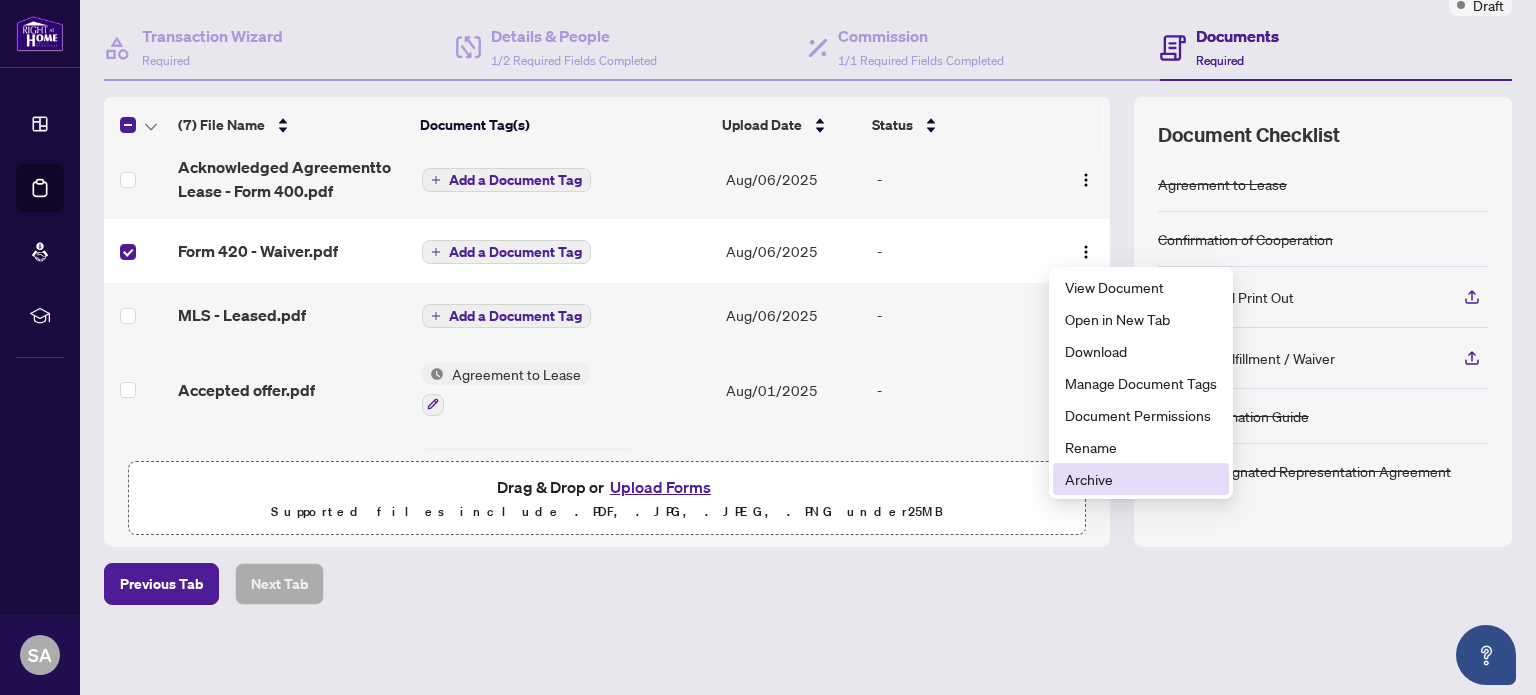 click on "Archive" at bounding box center (1141, 479) 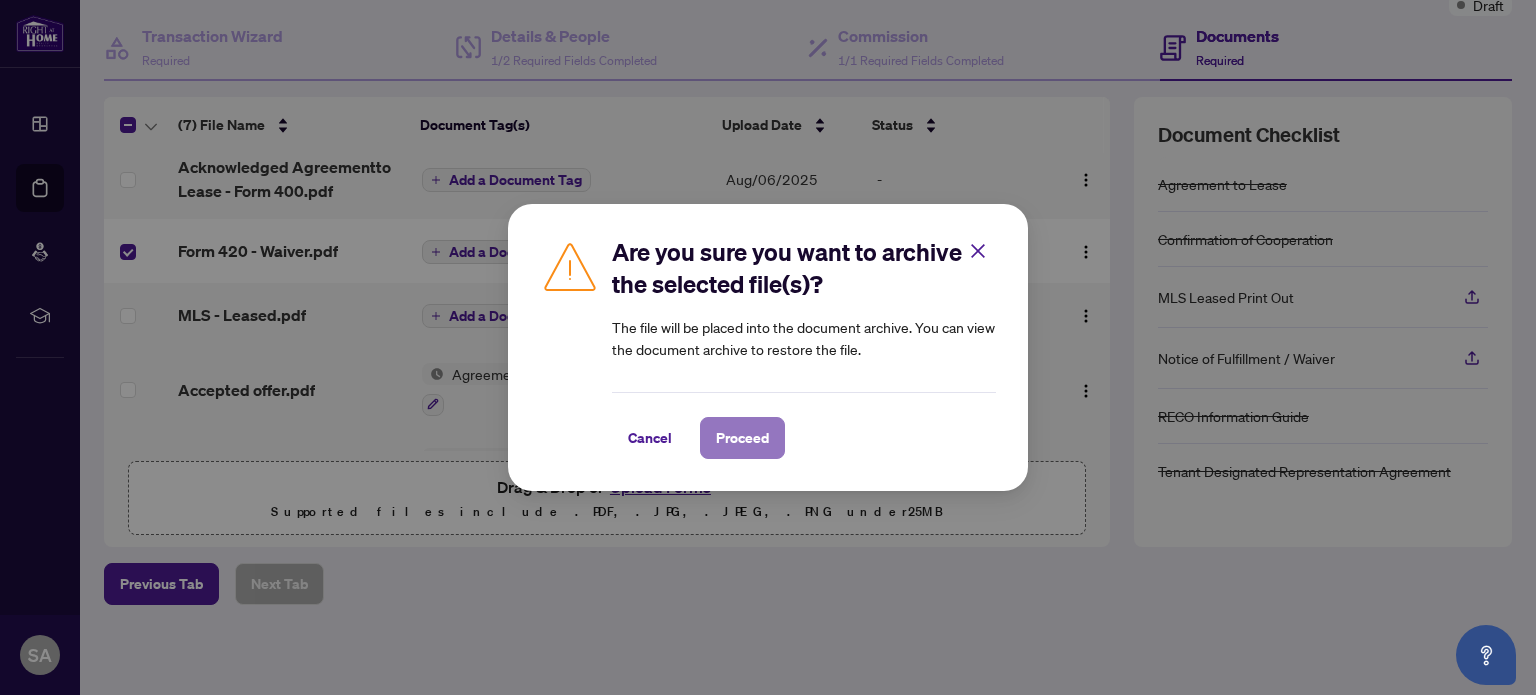 click on "Proceed" at bounding box center [742, 438] 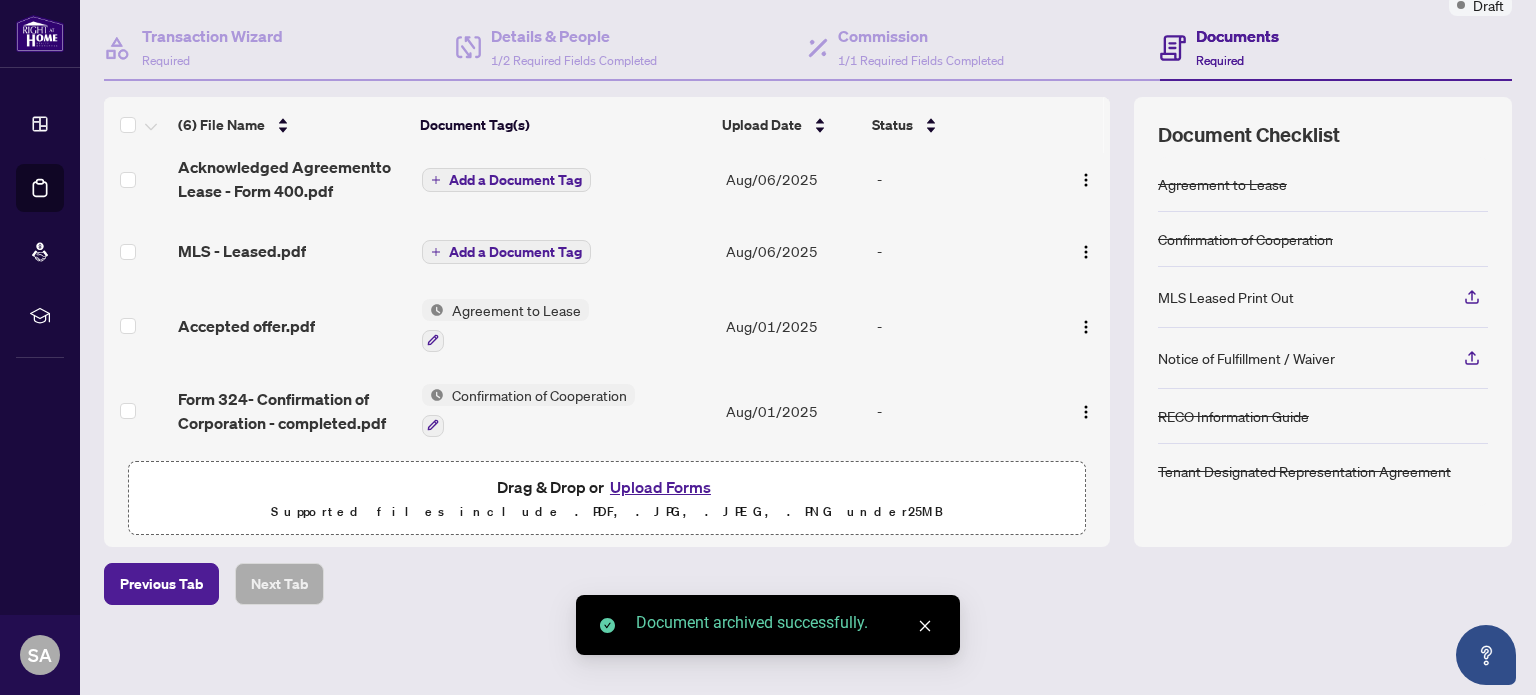 click on "Upload Forms" at bounding box center (660, 487) 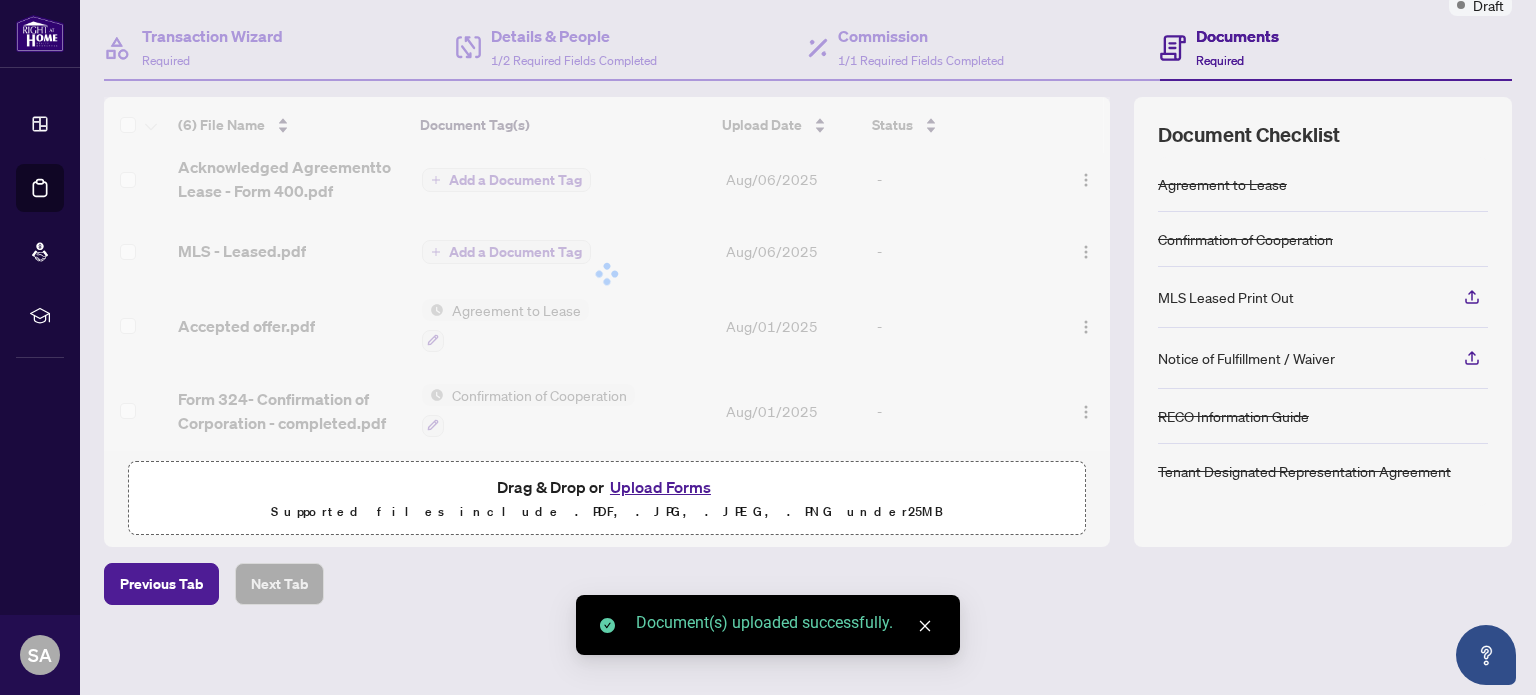 click on "Upload Forms" at bounding box center [660, 487] 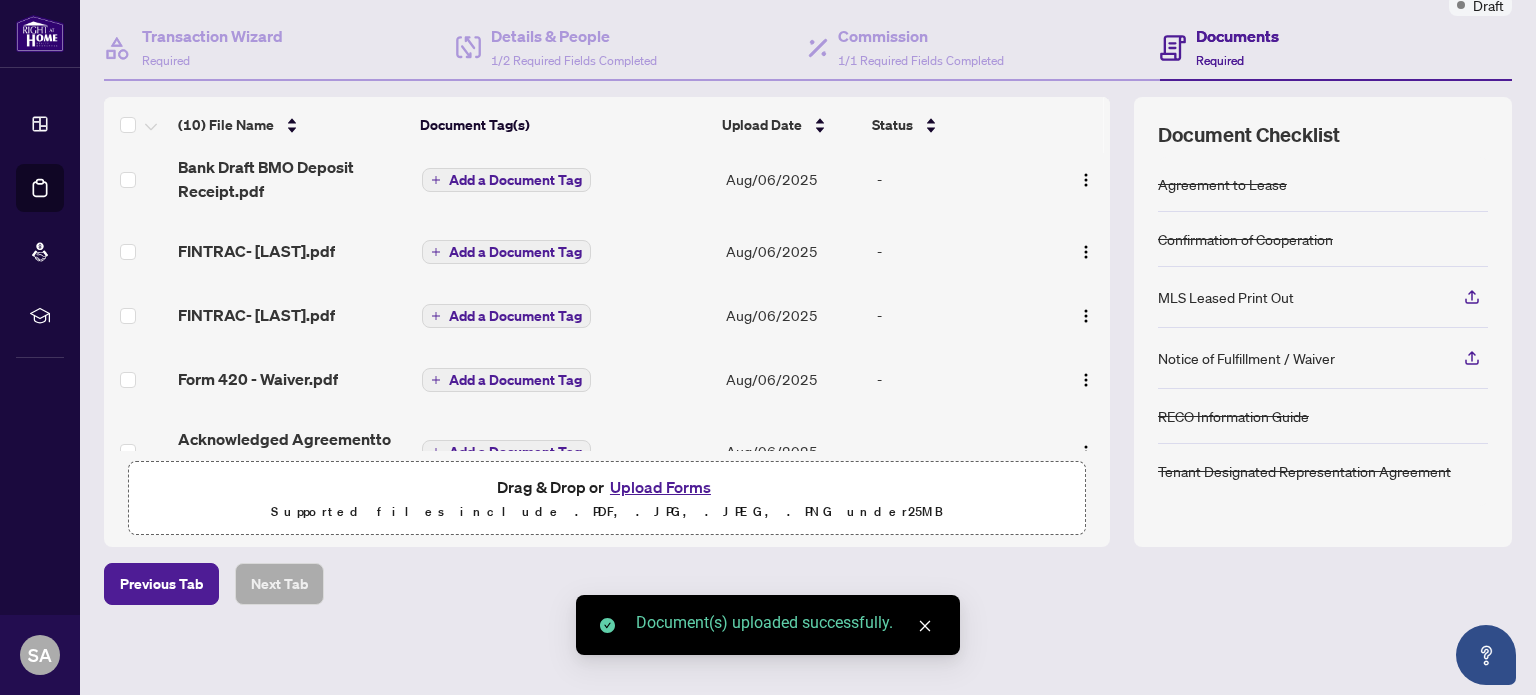 click on "Upload Forms" at bounding box center [660, 487] 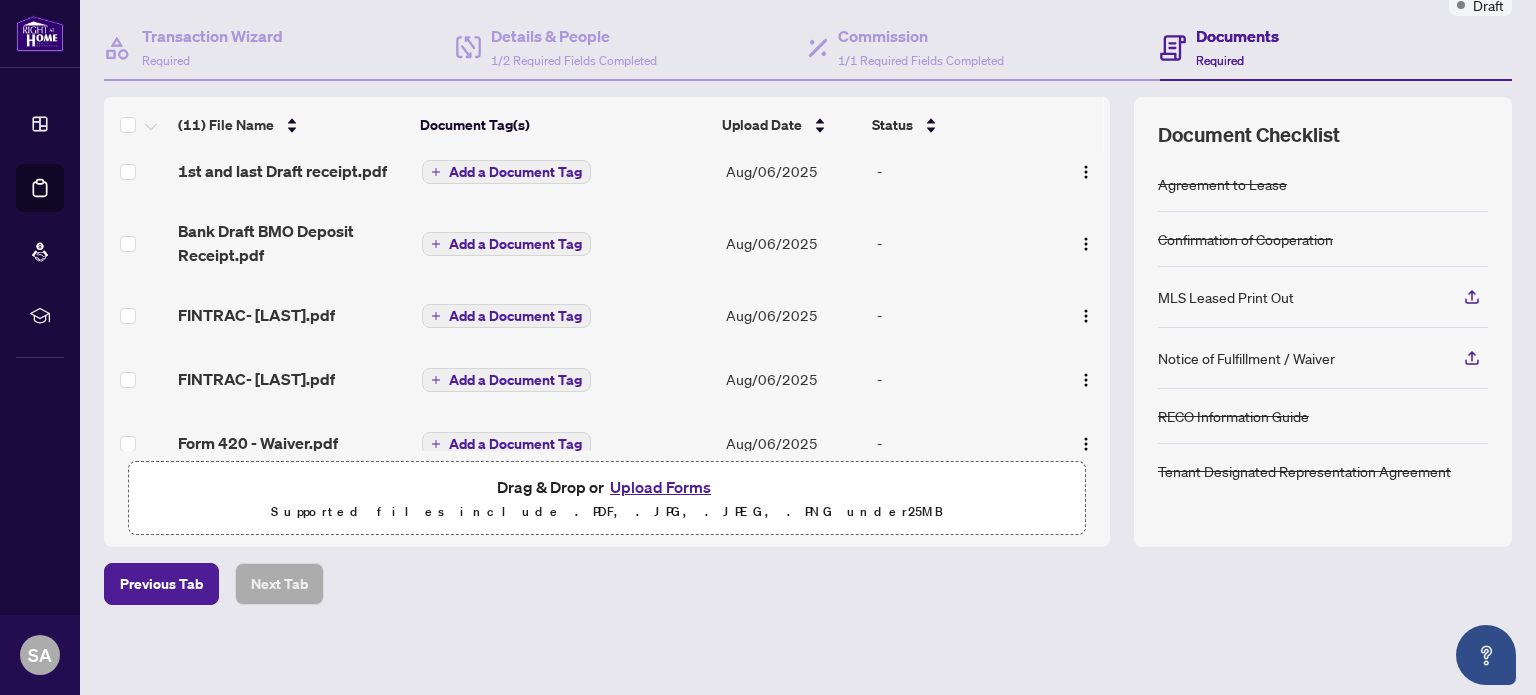 click on "Deal Processing / View Transaction Transaction saved   in a few seconds Ticket #:  46757 [POSTAL_CODE] [STREET_ADDRESS], [CITY], [PROVINCE] [COUNTRY], Status:   Draft Transaction Communication Submit for Admin Review Draft Transaction Wizard Required Details & People 1/2 Required Fields Completed Commission 1/1 Required Fields Completed Documents Required (11) File Name Document Tag(s) Upload Date Status             1st and last  Draft  receipt.pdf Add a Document Tag Aug/06/2025 - Bank Draft BMO Deposit Receipt.pdf Add a Document Tag Aug/06/2025 - FINTRAC- [LAST].pdf Add a Document Tag Aug/06/2025 - FINTRAC- [LAST].pdf Add a Document Tag Aug/06/2025 - Form 420 - Waiver.pdf Add a Document Tag Aug/06/2025 - Acknowledged Agreementto Lease - Form 400.pdf Add a Document Tag Aug/06/2025 - MLS - Leased.pdf Add a Document Tag Aug/06/2025 - Accepted offer.pdf Agreement to Lease Aug/01/2025 - Form 324- Confirmation of Corporation - completed.pdf Confirmation of Cooperation Aug/01/2025 - Aug/01/2025 - Aug/01/2025 -" at bounding box center (808, 261) 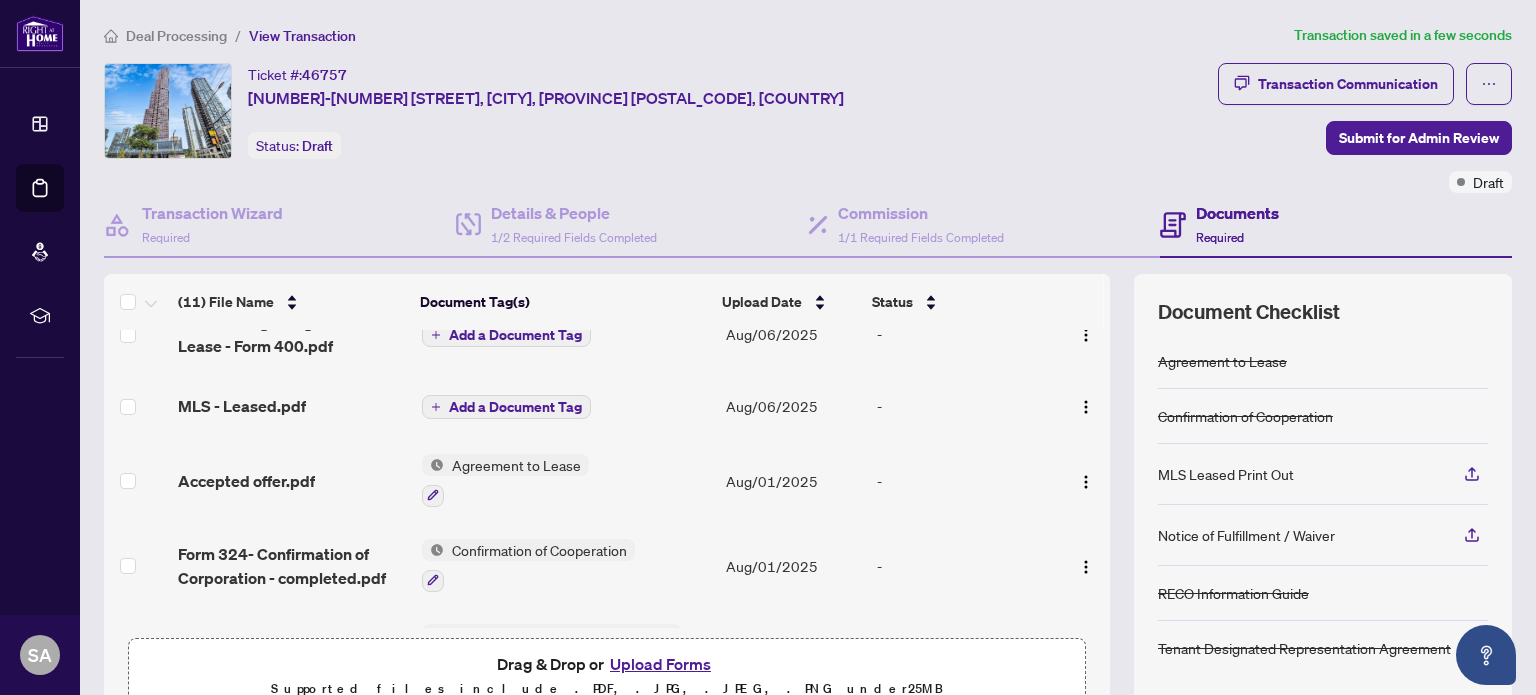 scroll, scrollTop: 371, scrollLeft: 0, axis: vertical 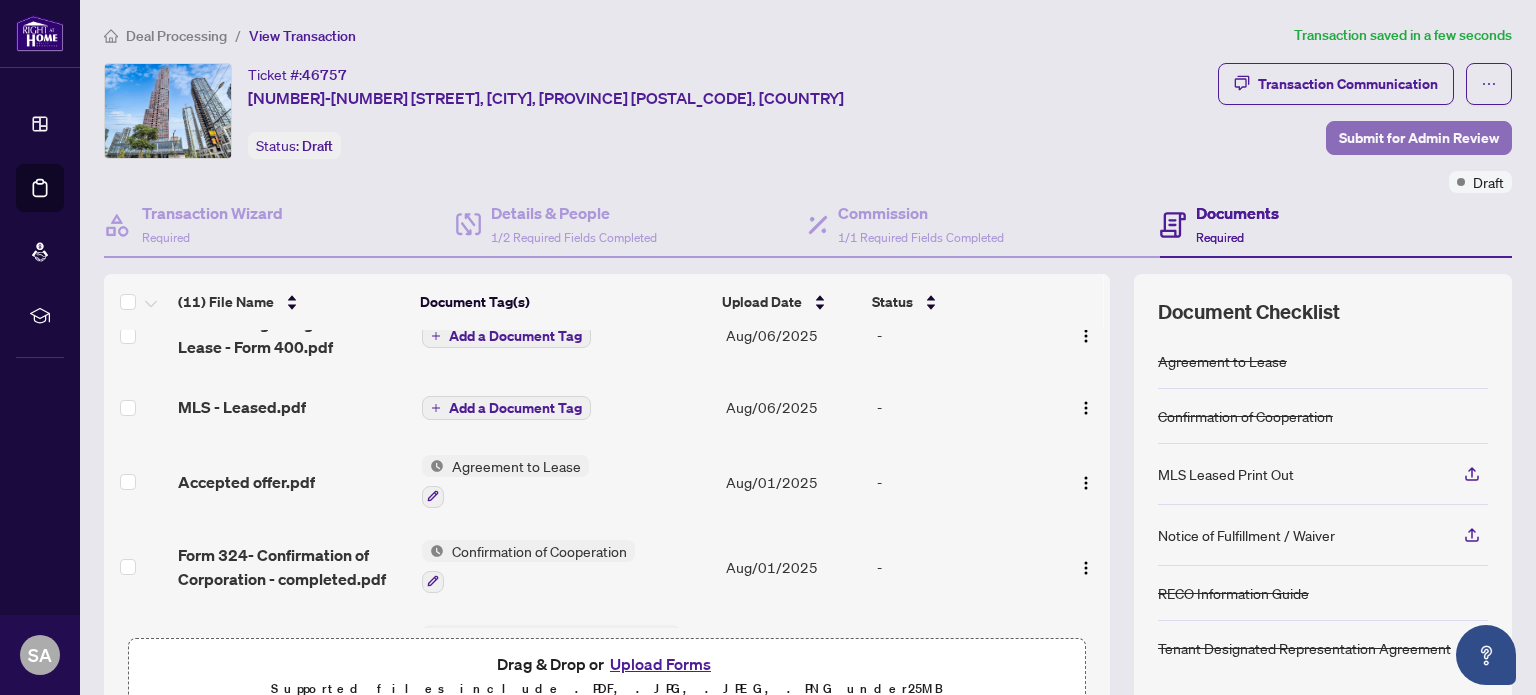 click on "Submit for Admin Review" at bounding box center (1419, 138) 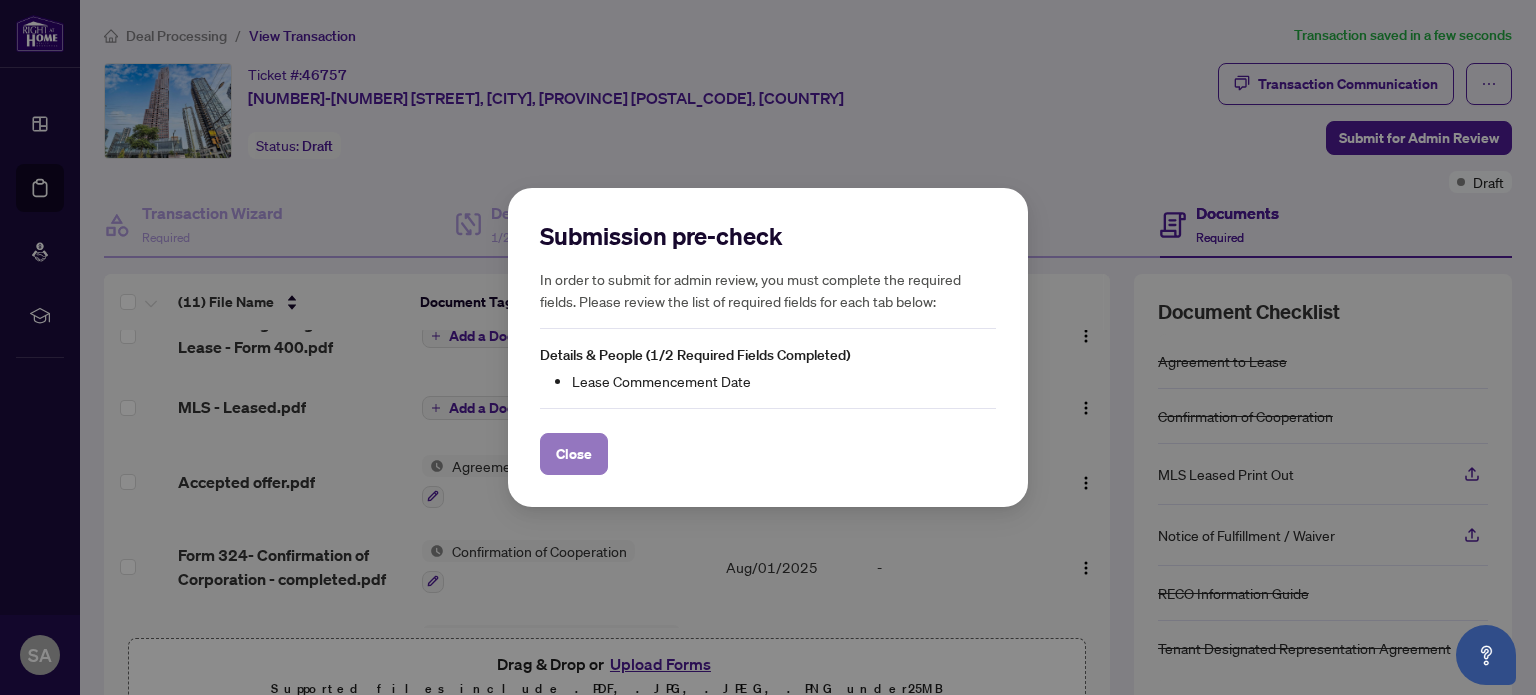 click on "Close" at bounding box center [574, 454] 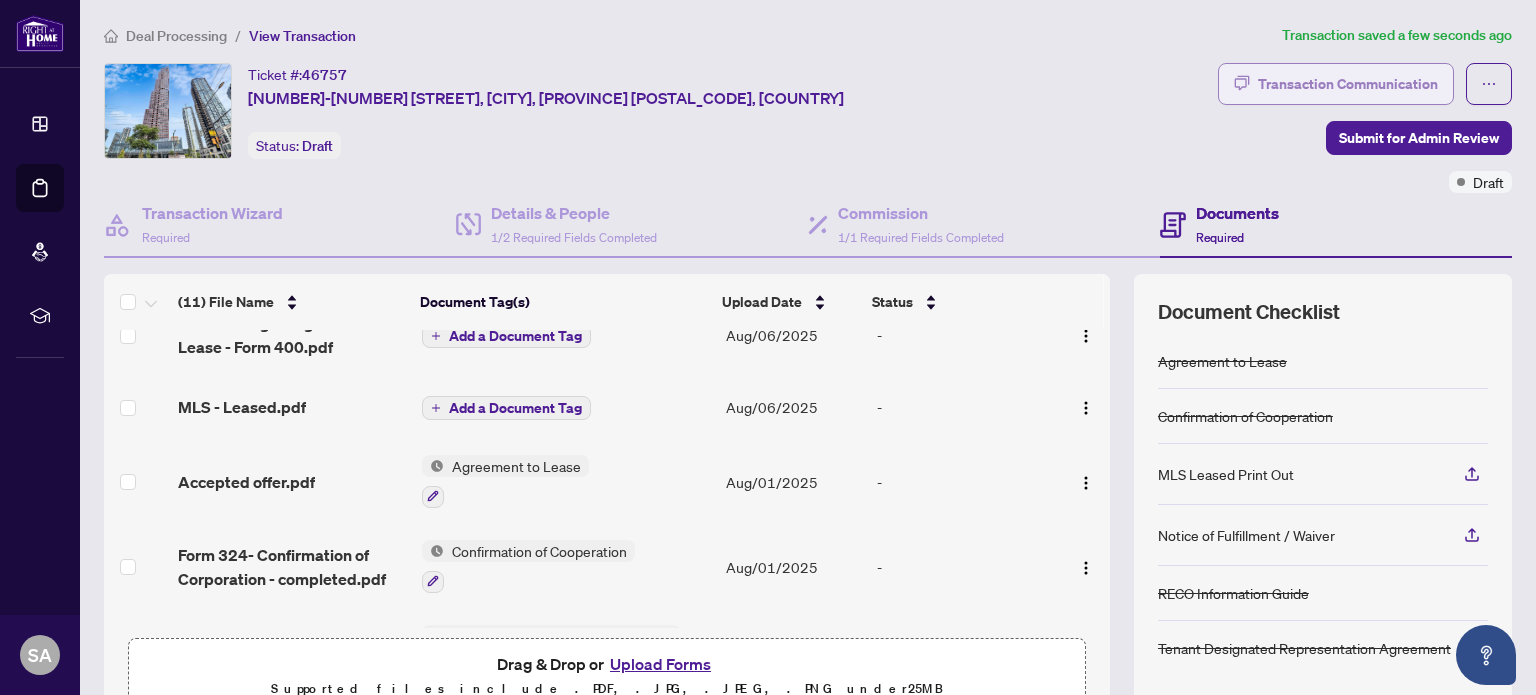 click on "Transaction Communication" at bounding box center (1348, 84) 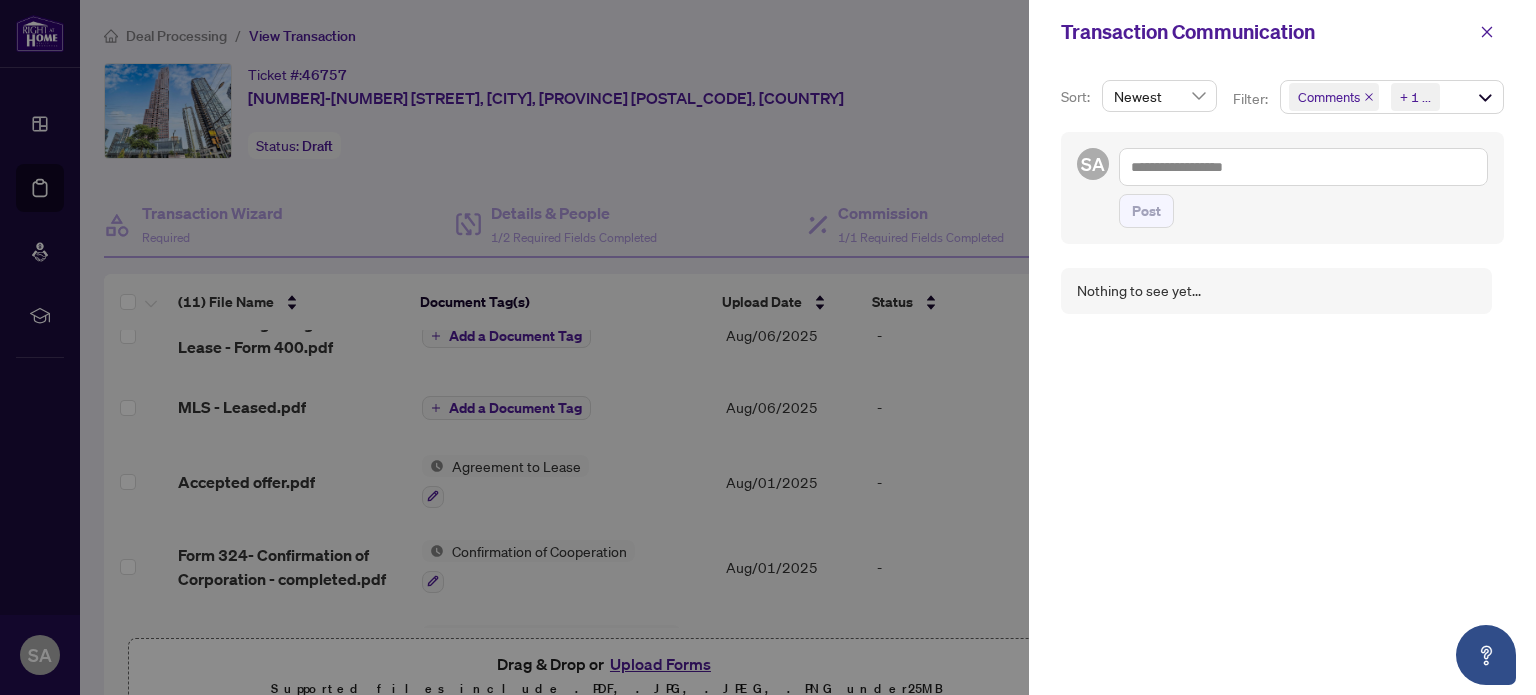 click at bounding box center (768, 347) 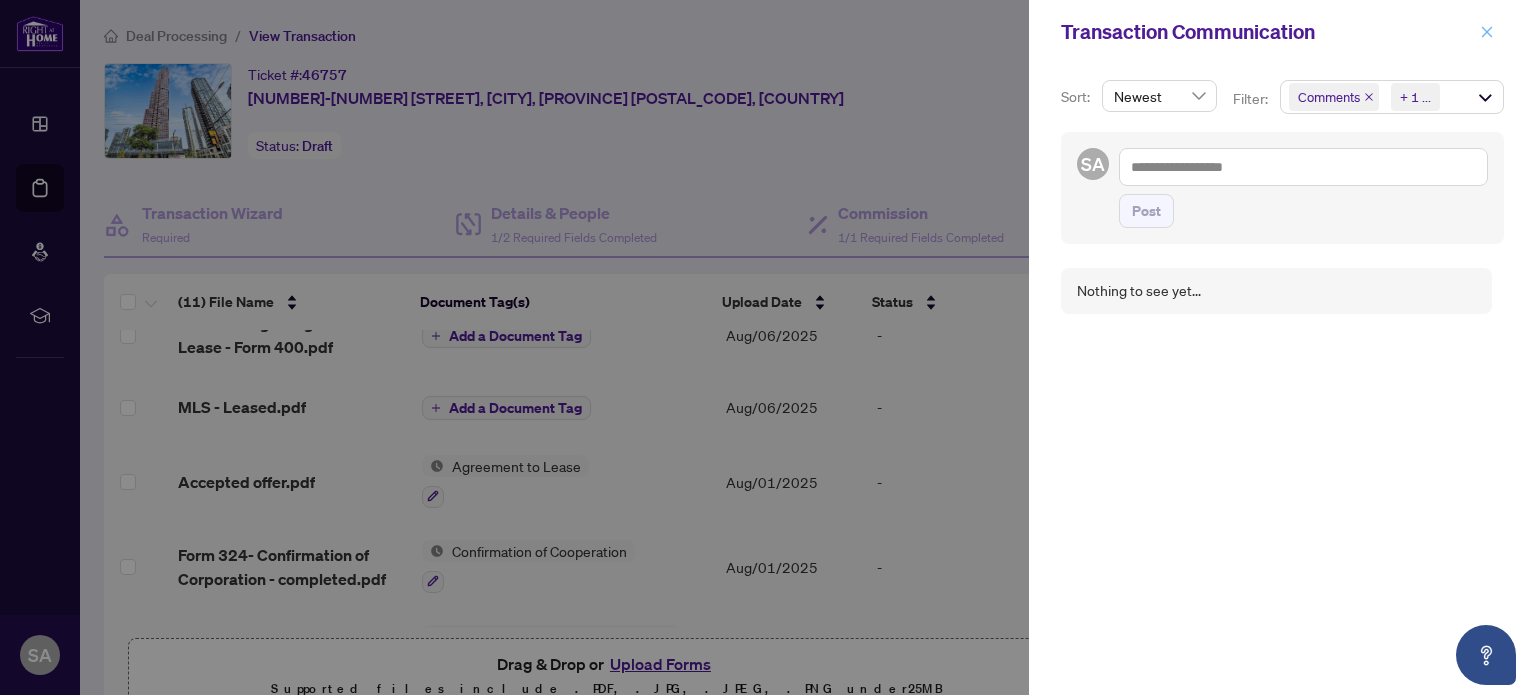 click 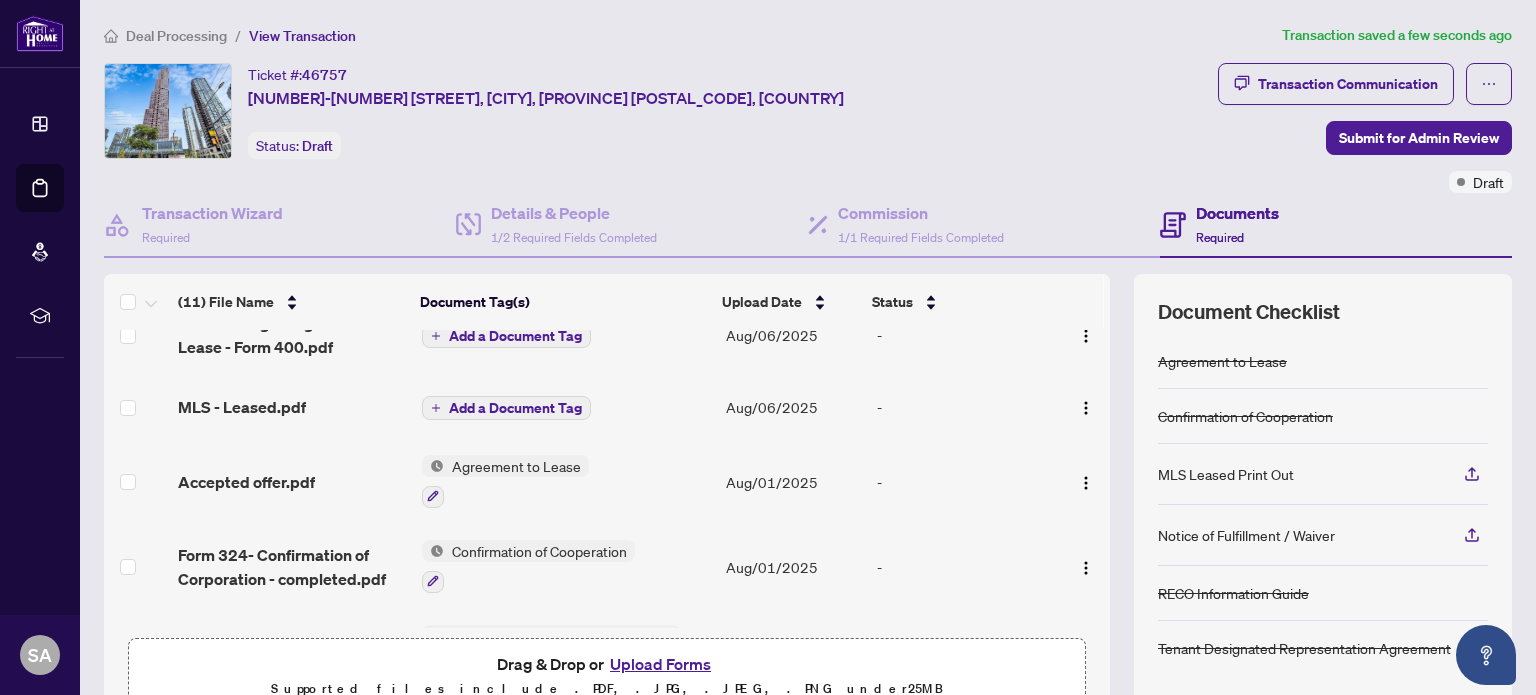 scroll, scrollTop: 525, scrollLeft: 0, axis: vertical 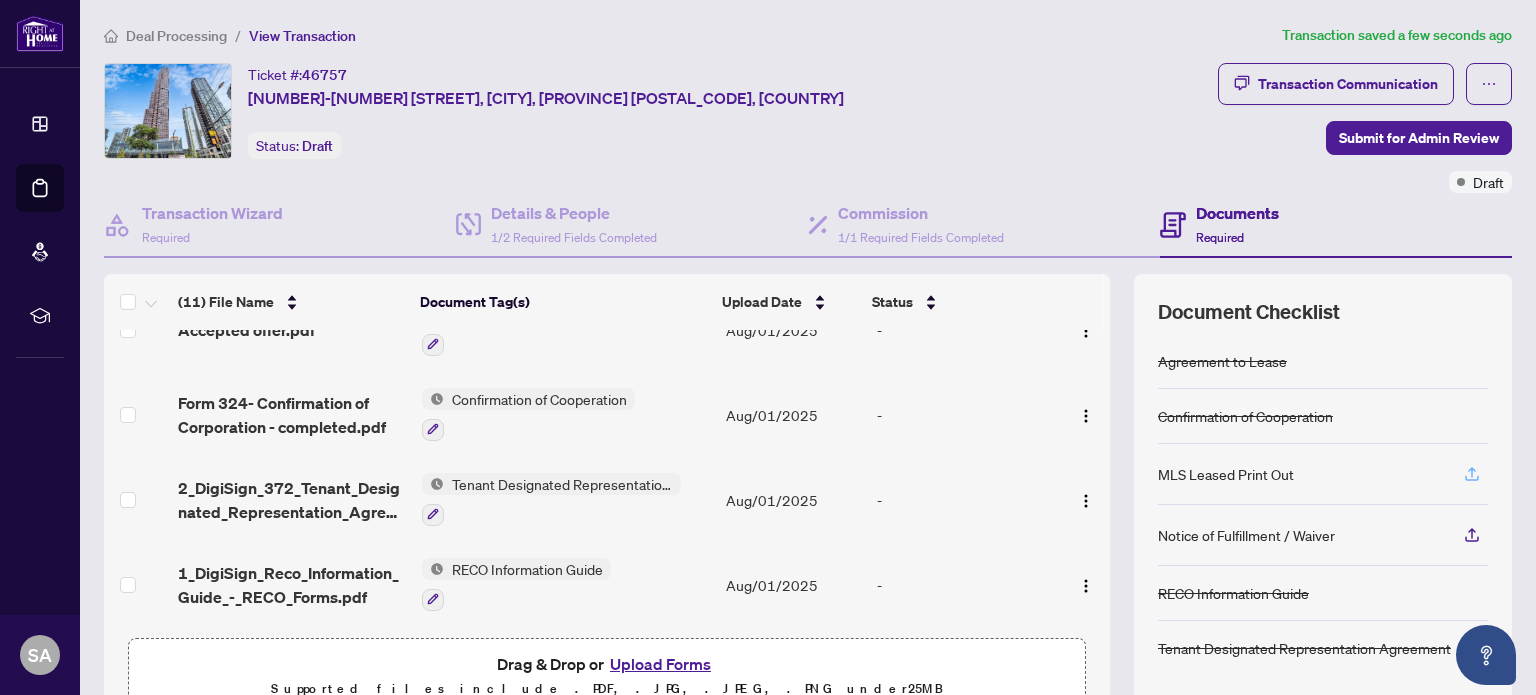 click 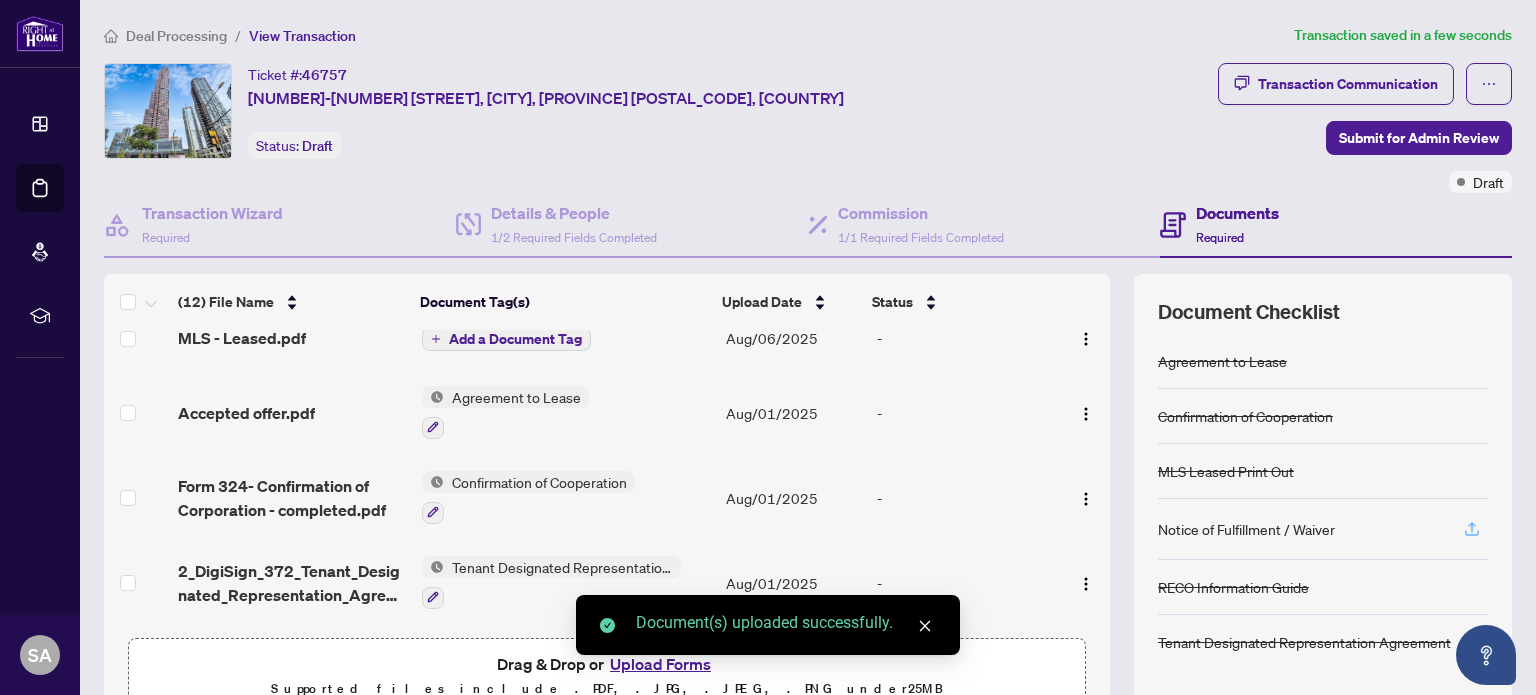 click 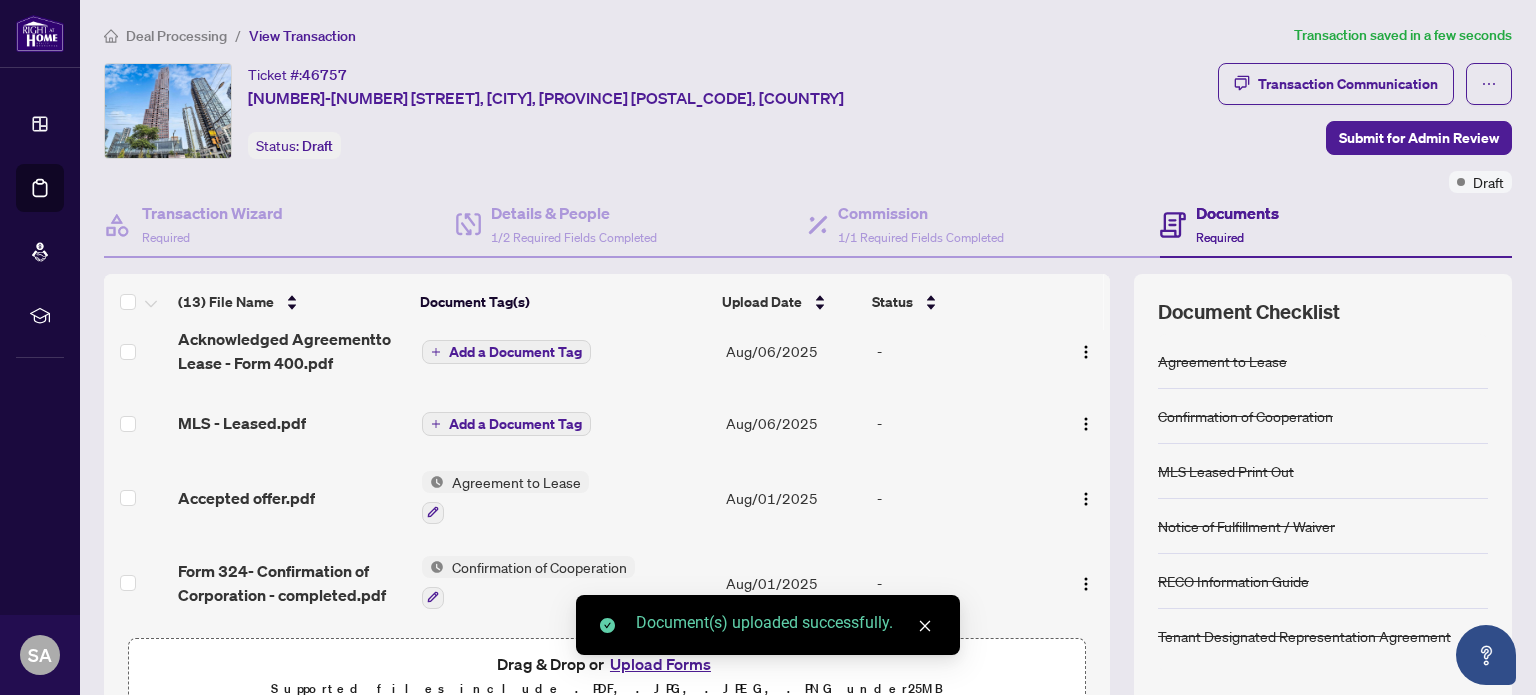 scroll, scrollTop: 177, scrollLeft: 0, axis: vertical 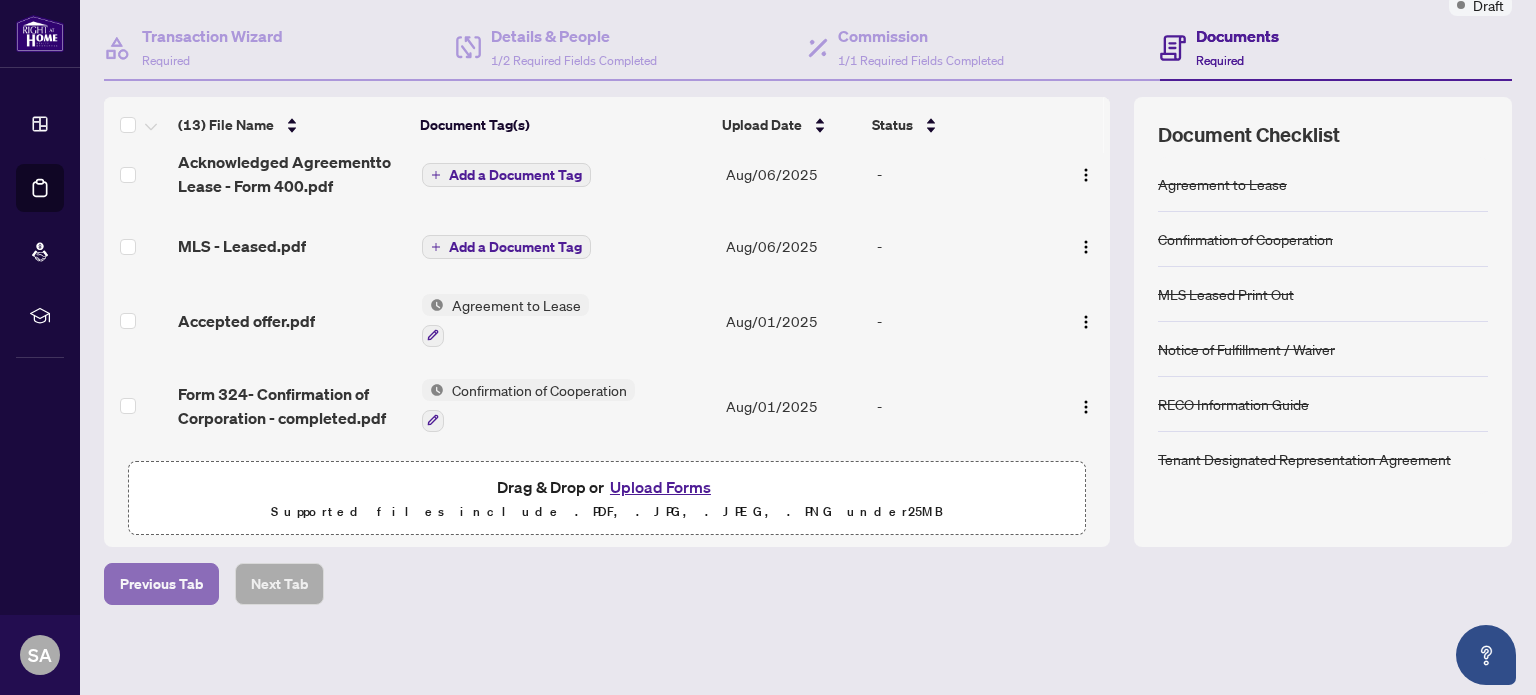 click on "Previous Tab" at bounding box center [161, 584] 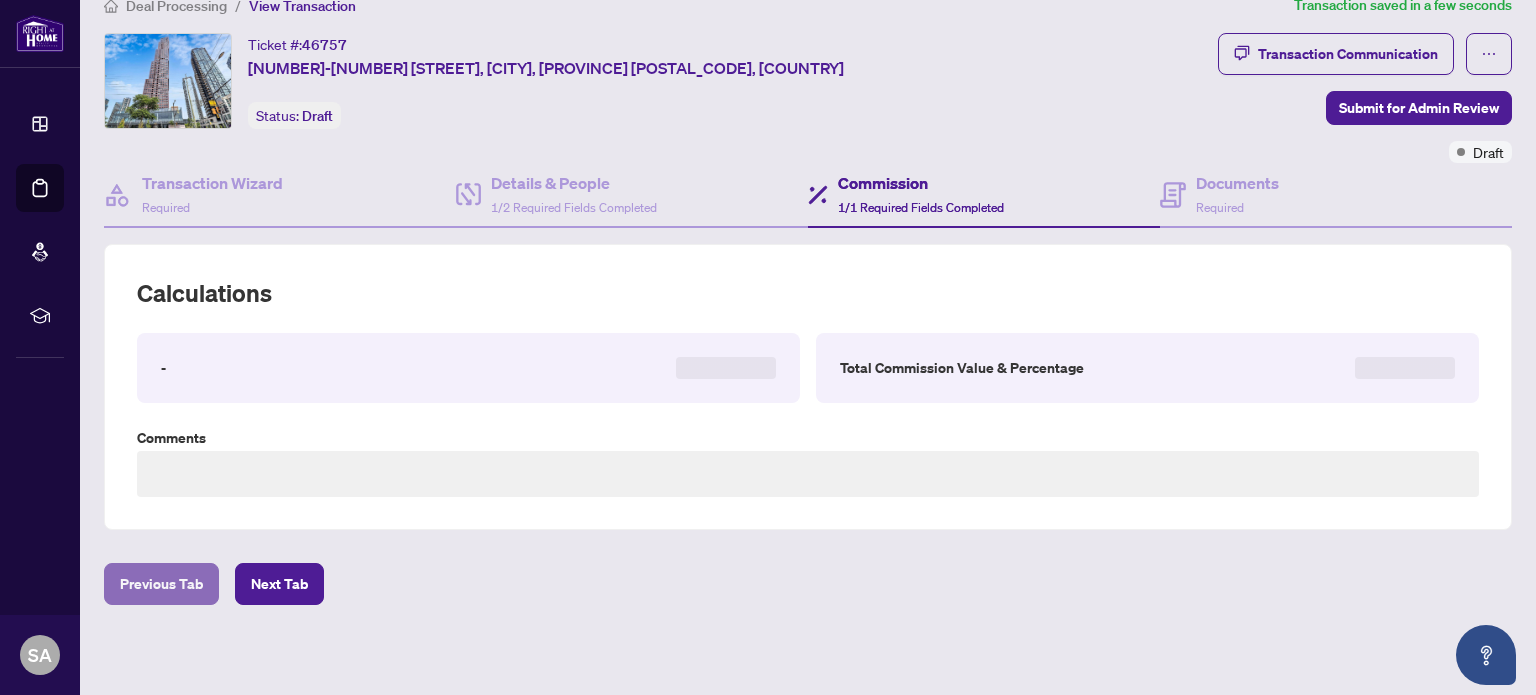 type on "**********" 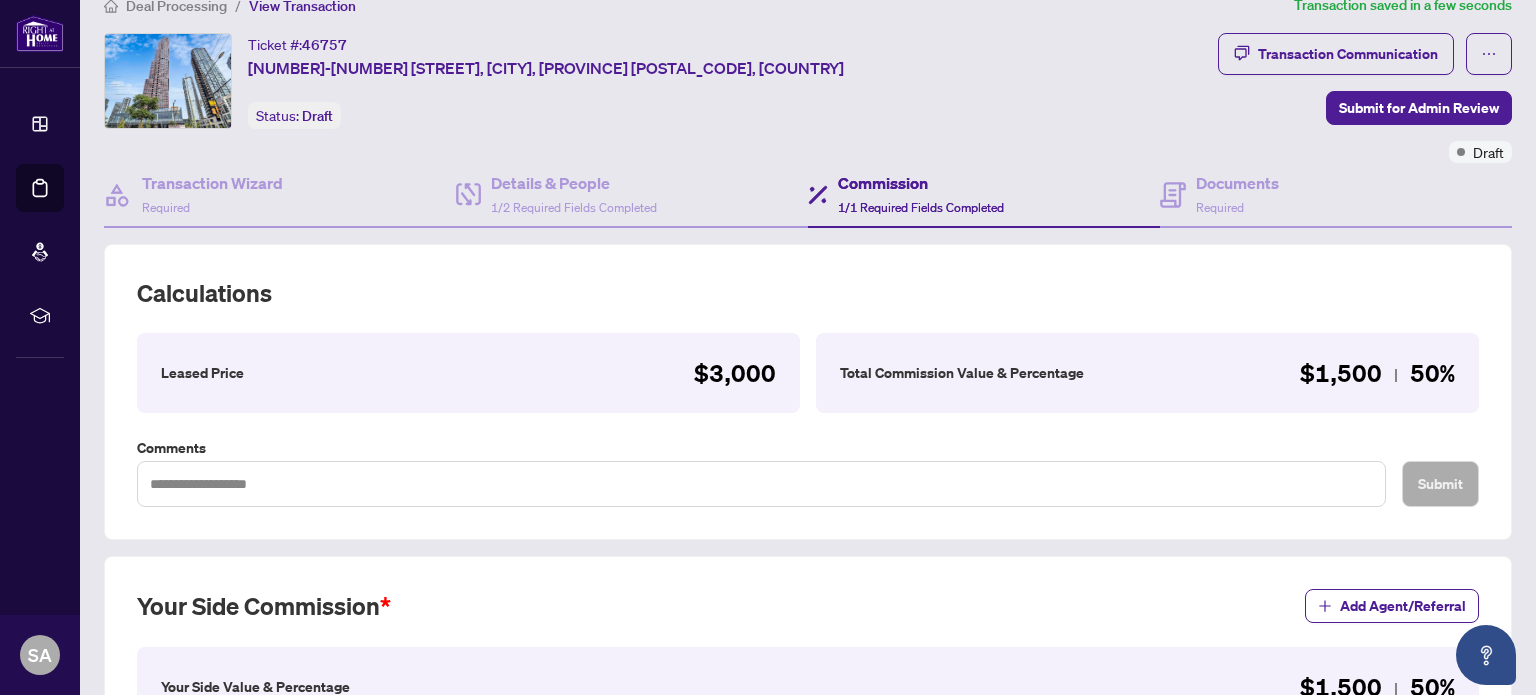scroll, scrollTop: 177, scrollLeft: 0, axis: vertical 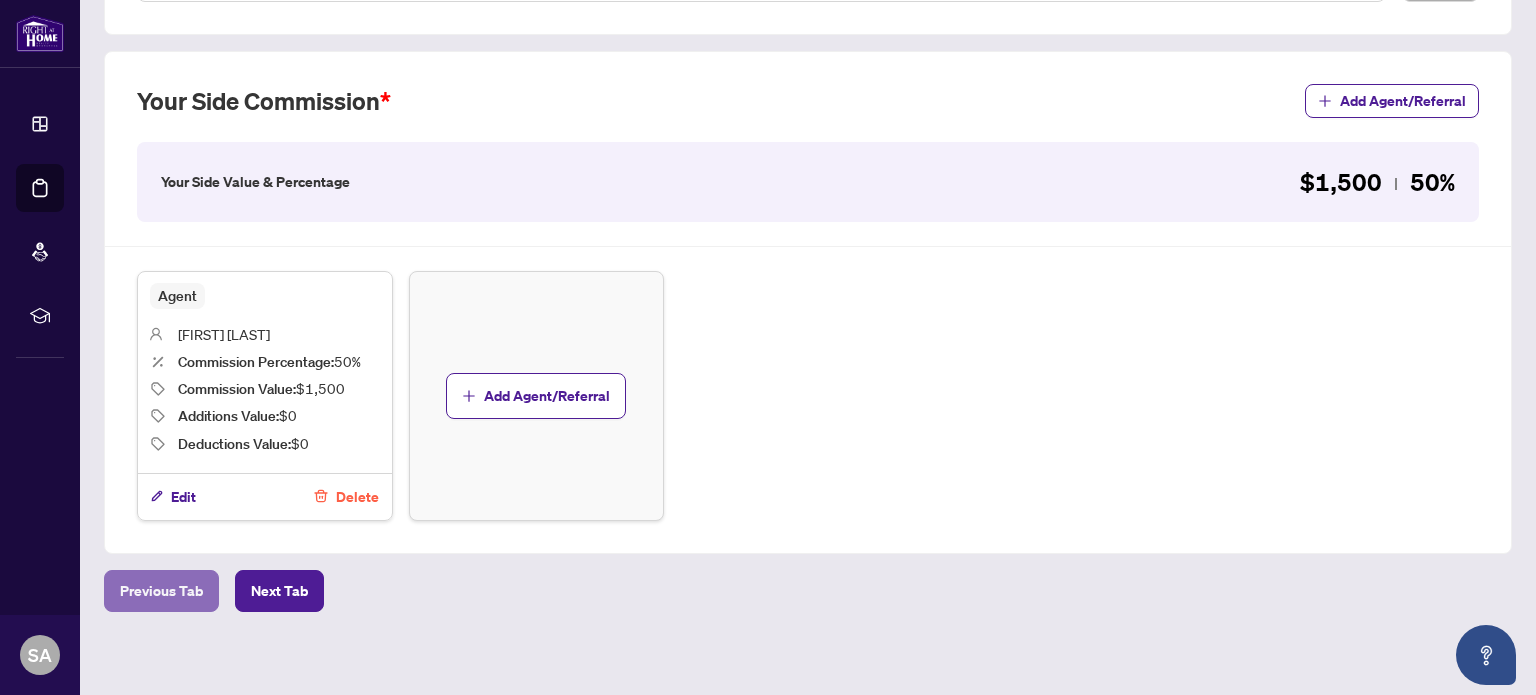 click on "Previous Tab" at bounding box center (161, 591) 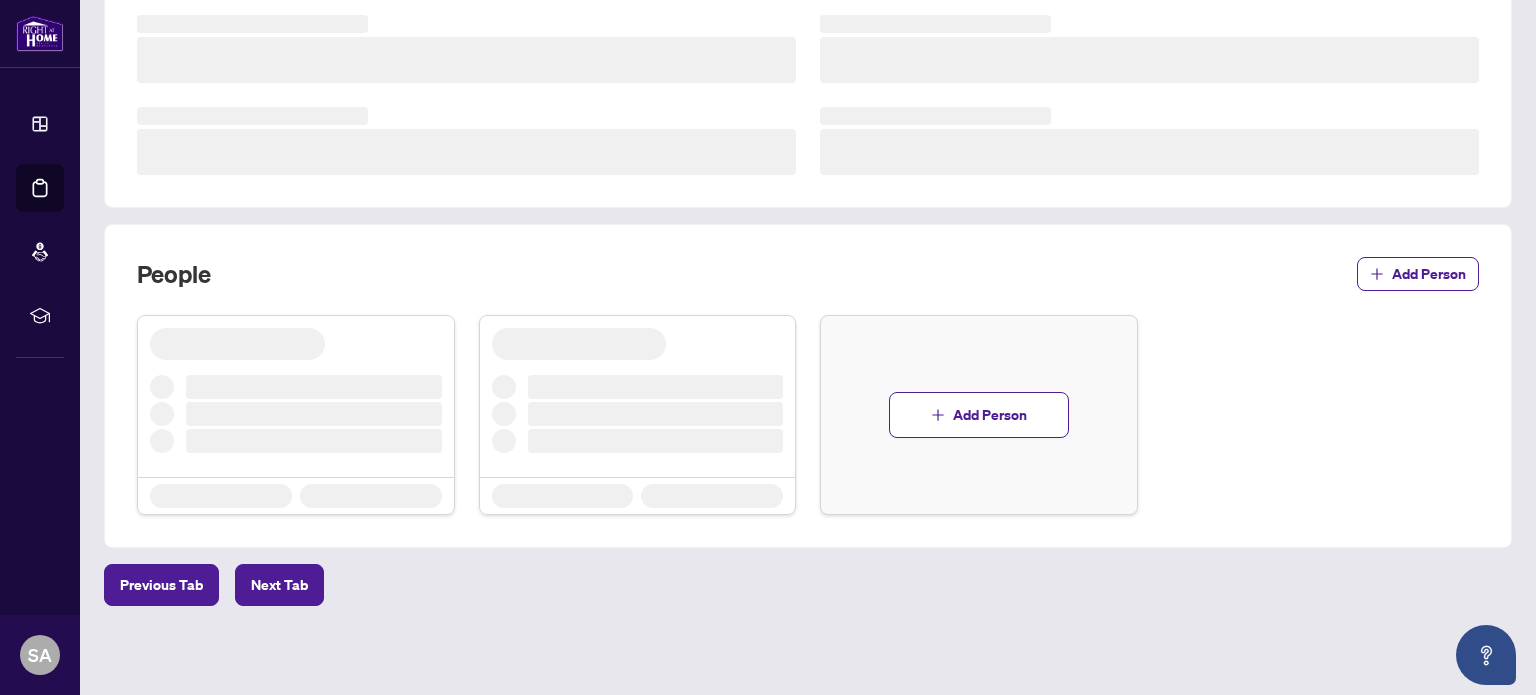 scroll, scrollTop: 535, scrollLeft: 0, axis: vertical 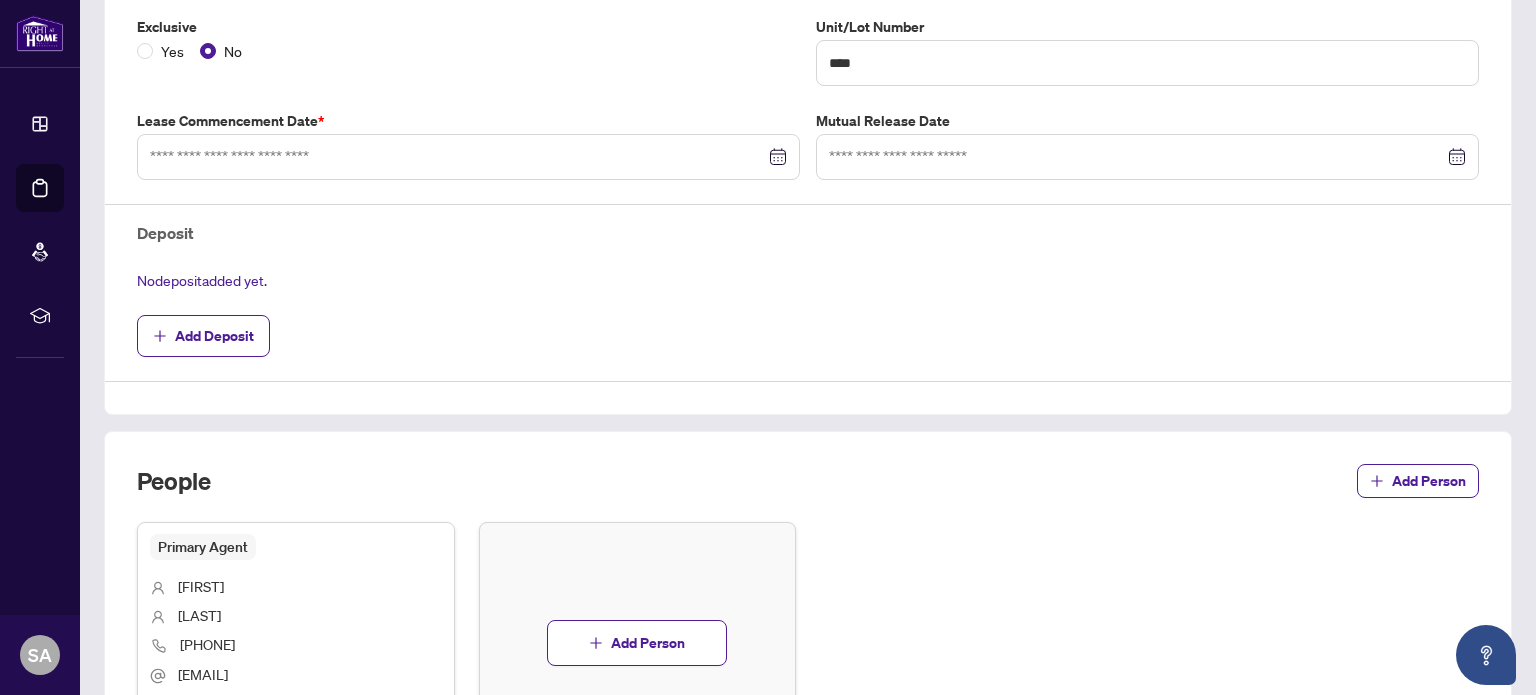 type on "**********" 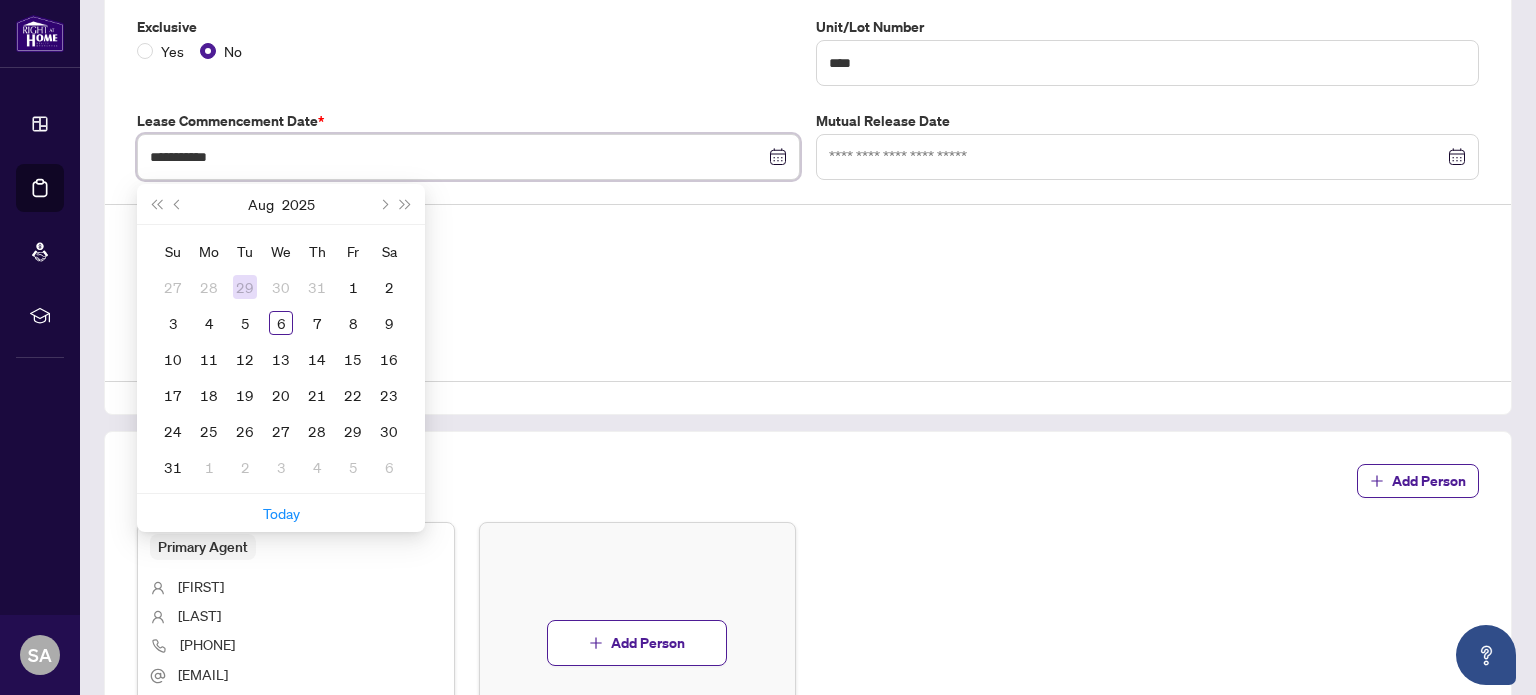 type on "**********" 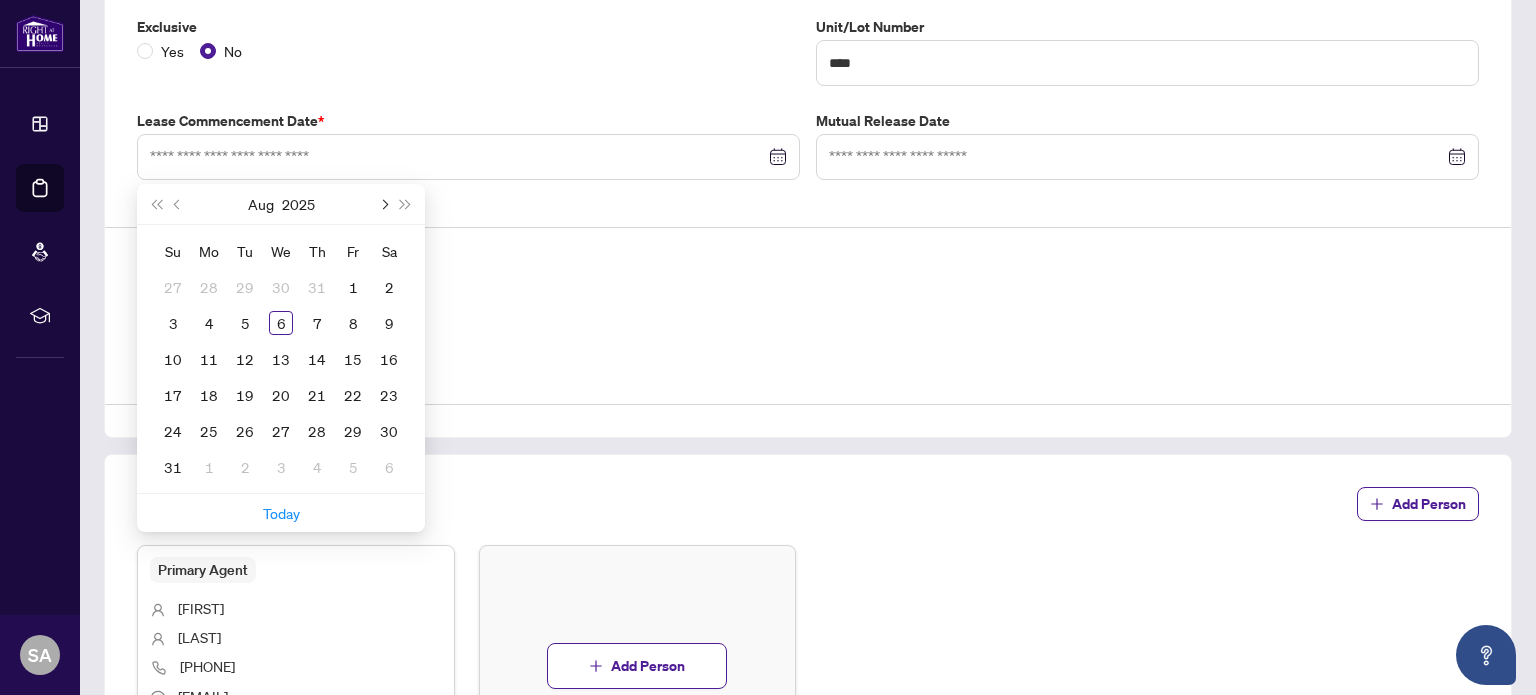 click at bounding box center (383, 204) 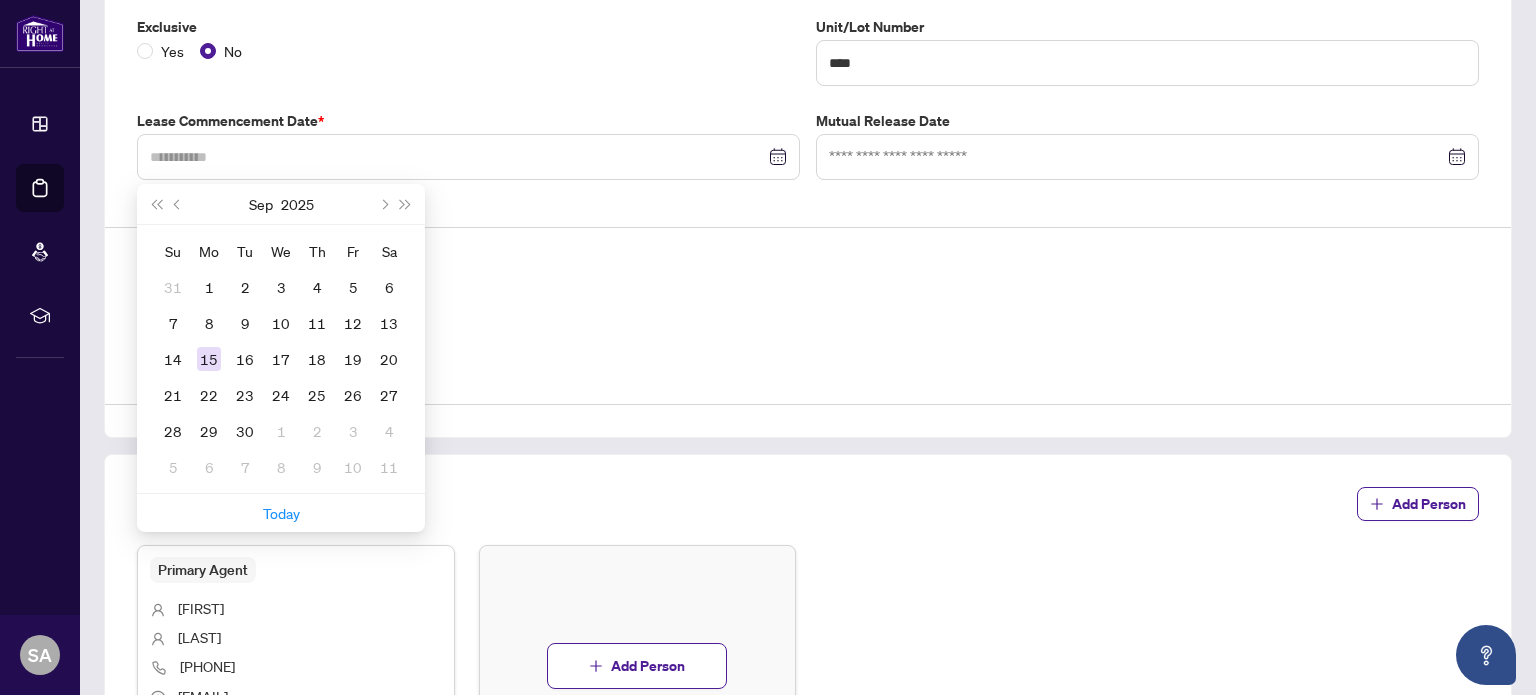 type on "**********" 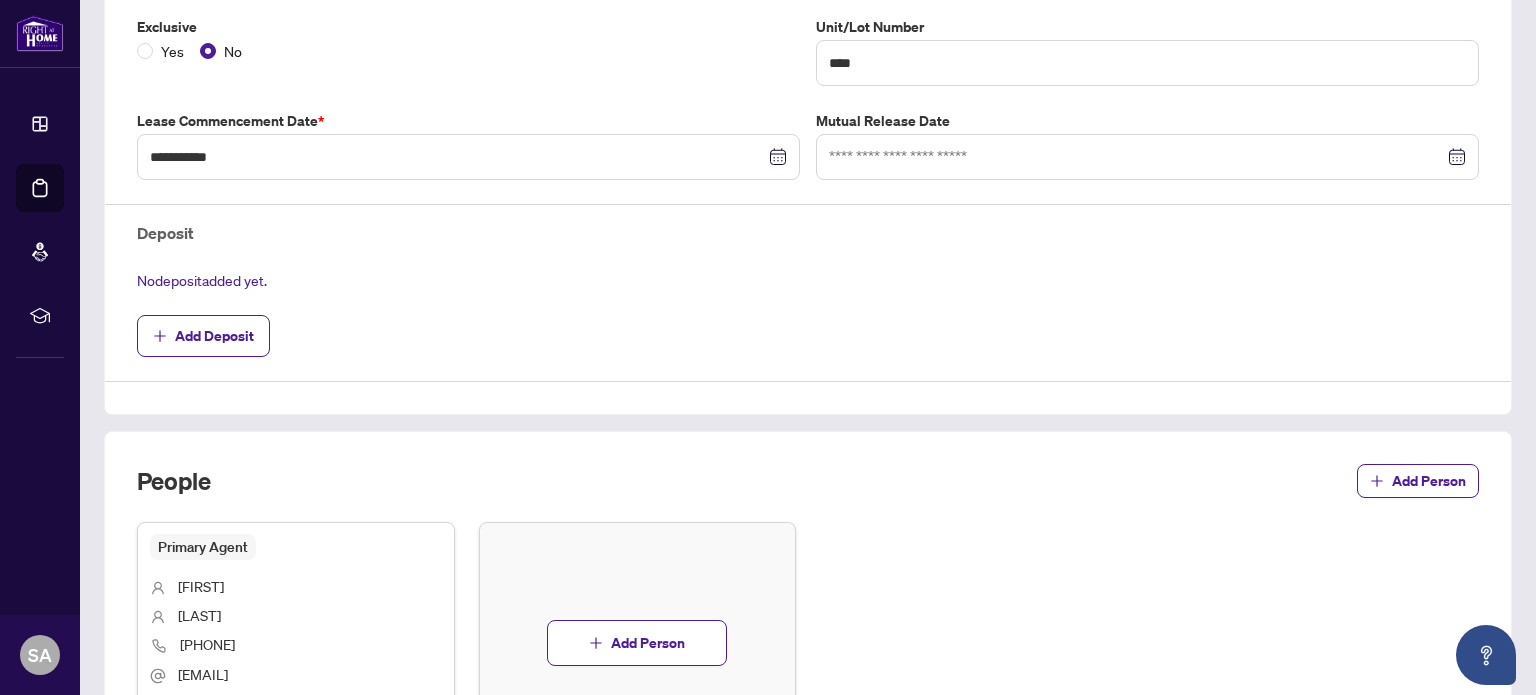 click on "**********" at bounding box center (808, 105) 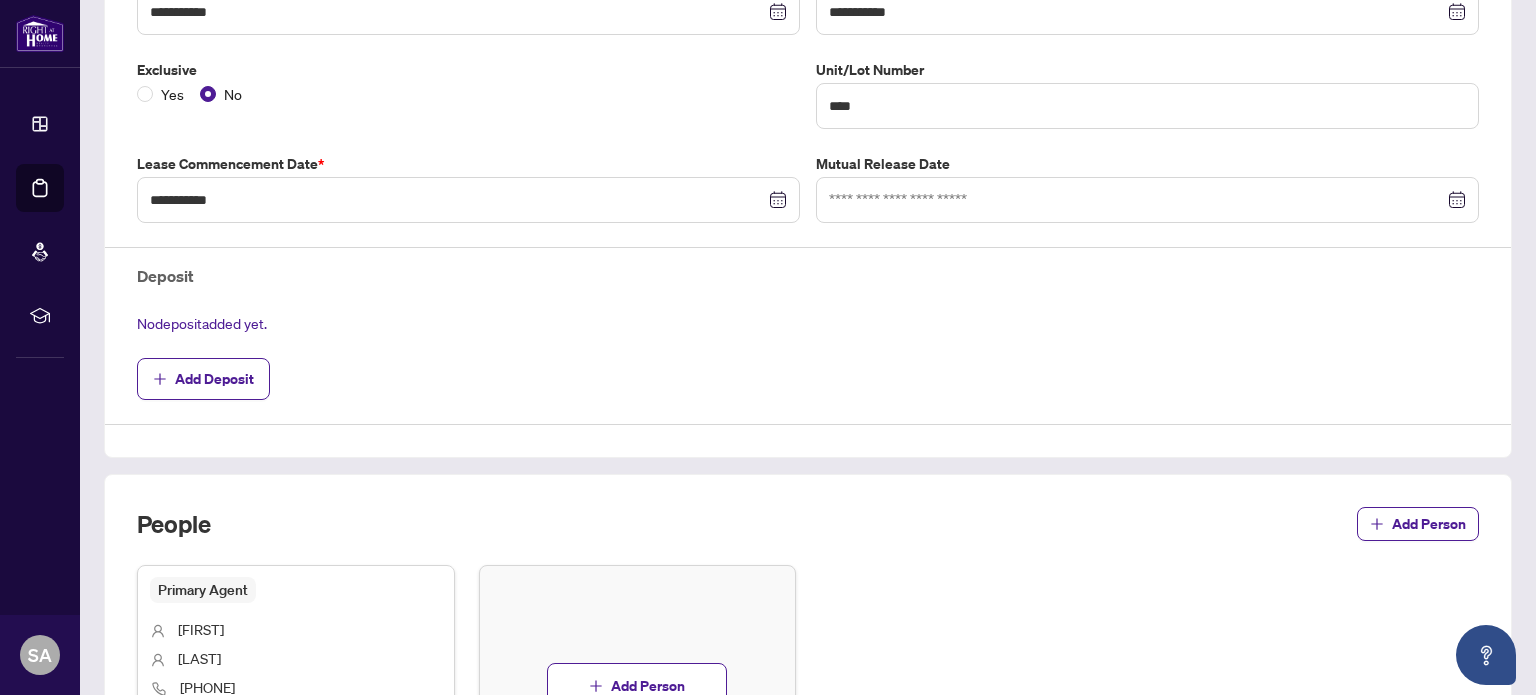 scroll, scrollTop: 504, scrollLeft: 0, axis: vertical 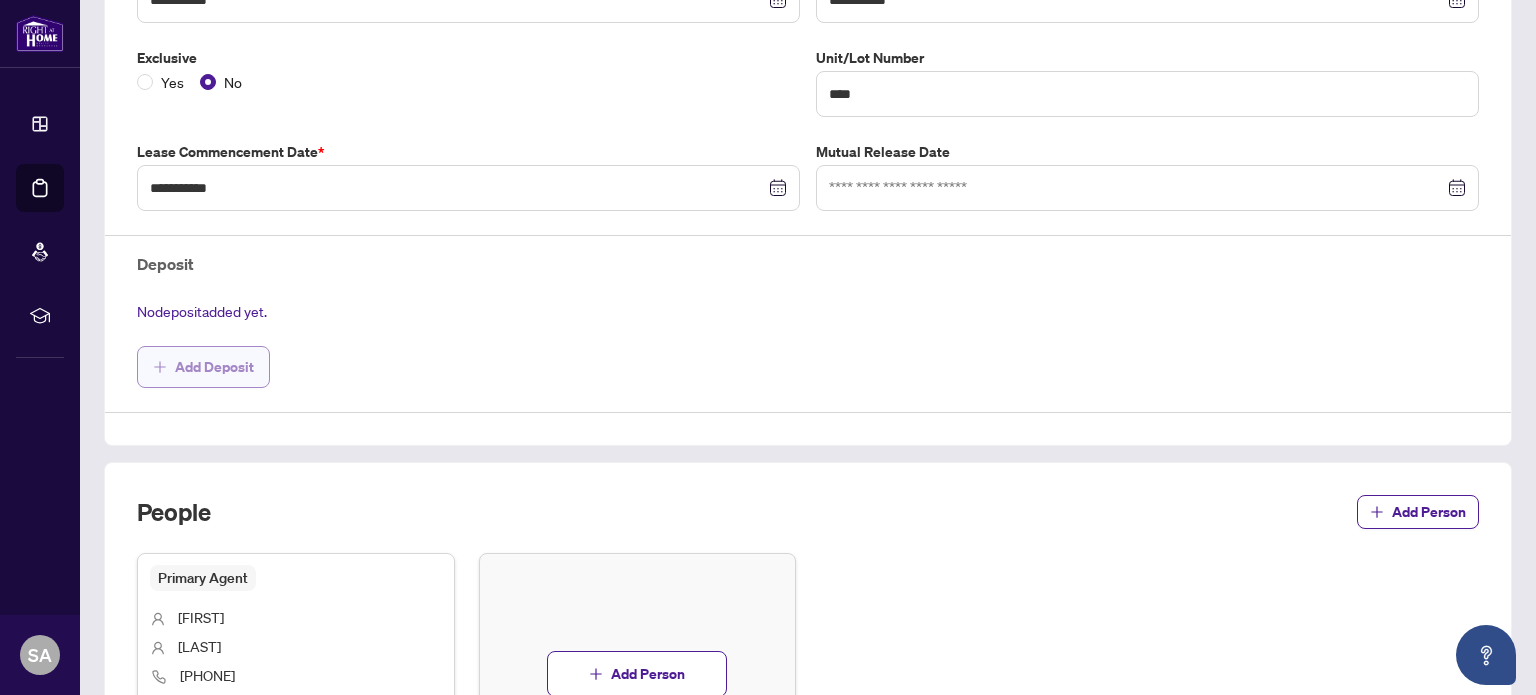 click on "Add Deposit" at bounding box center [214, 367] 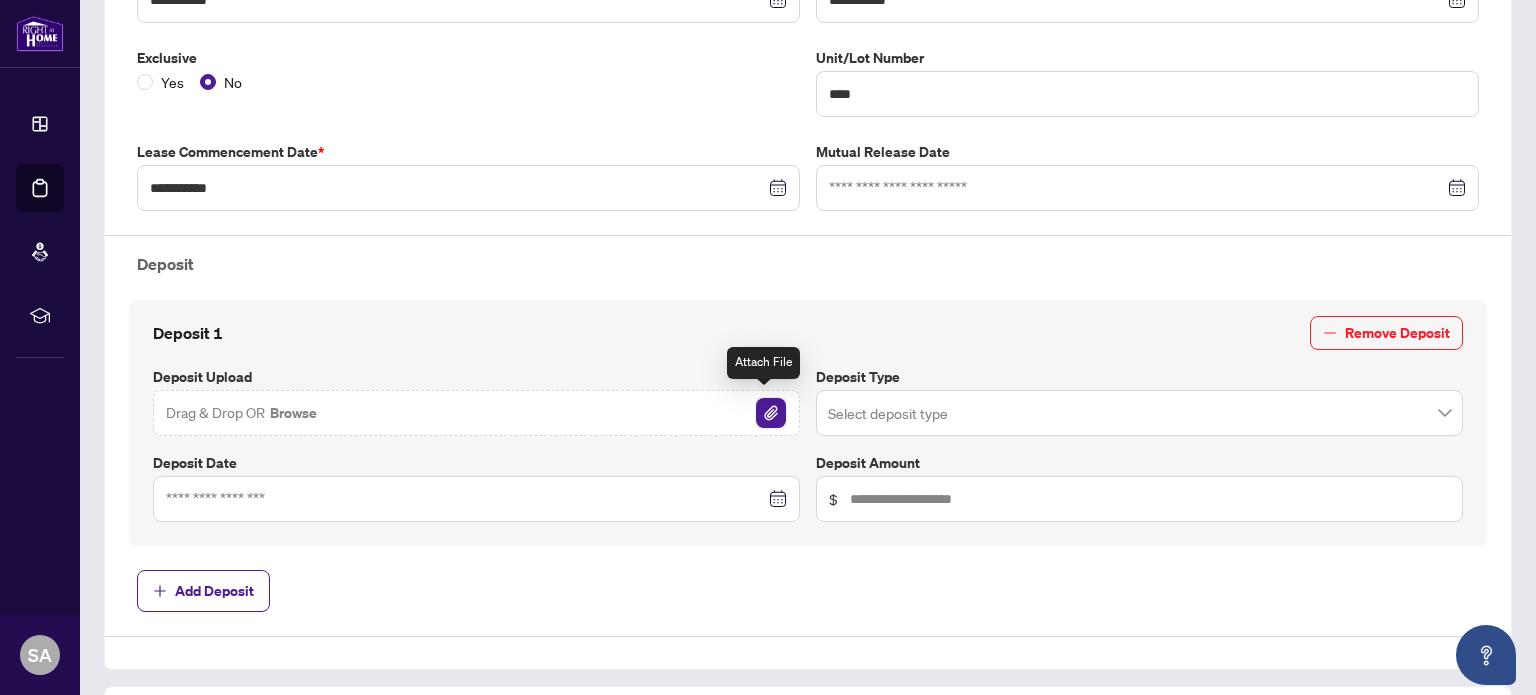 click at bounding box center (771, 413) 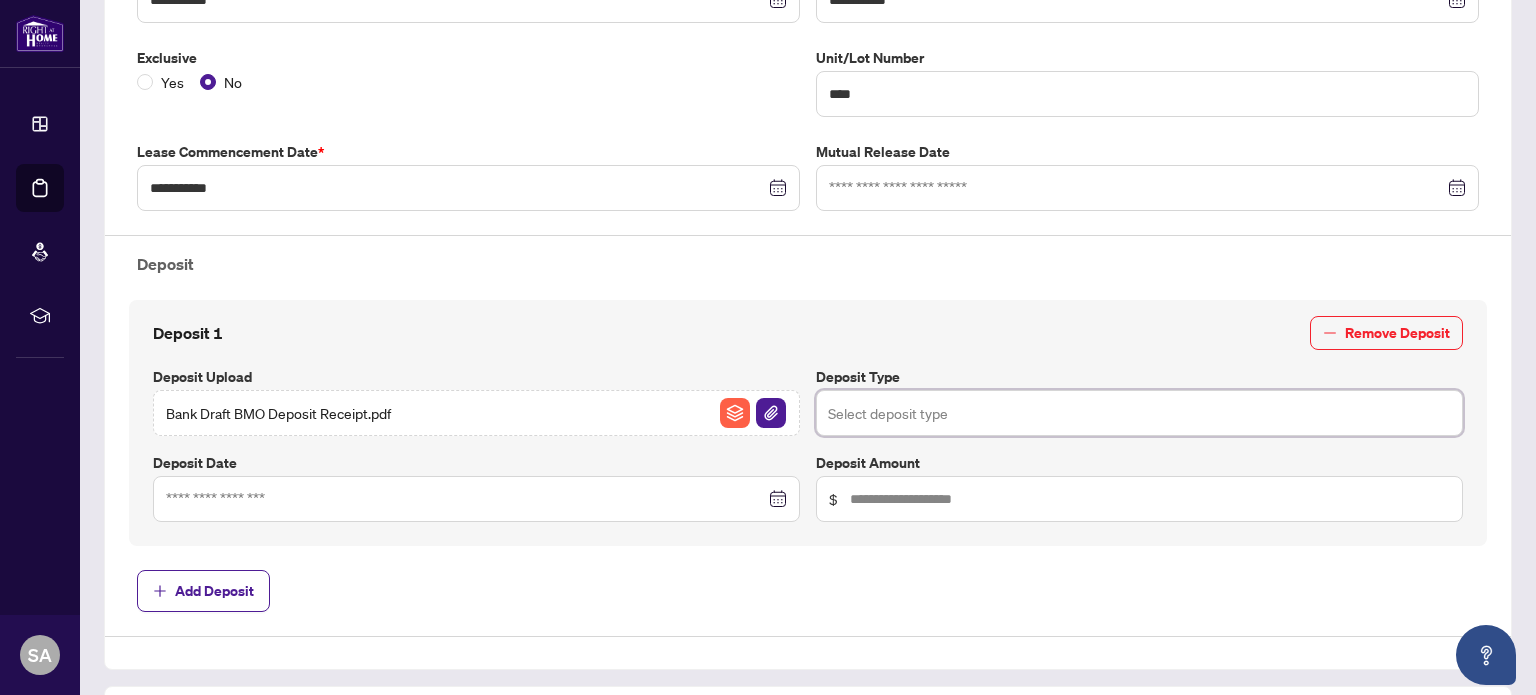click at bounding box center [1139, 413] 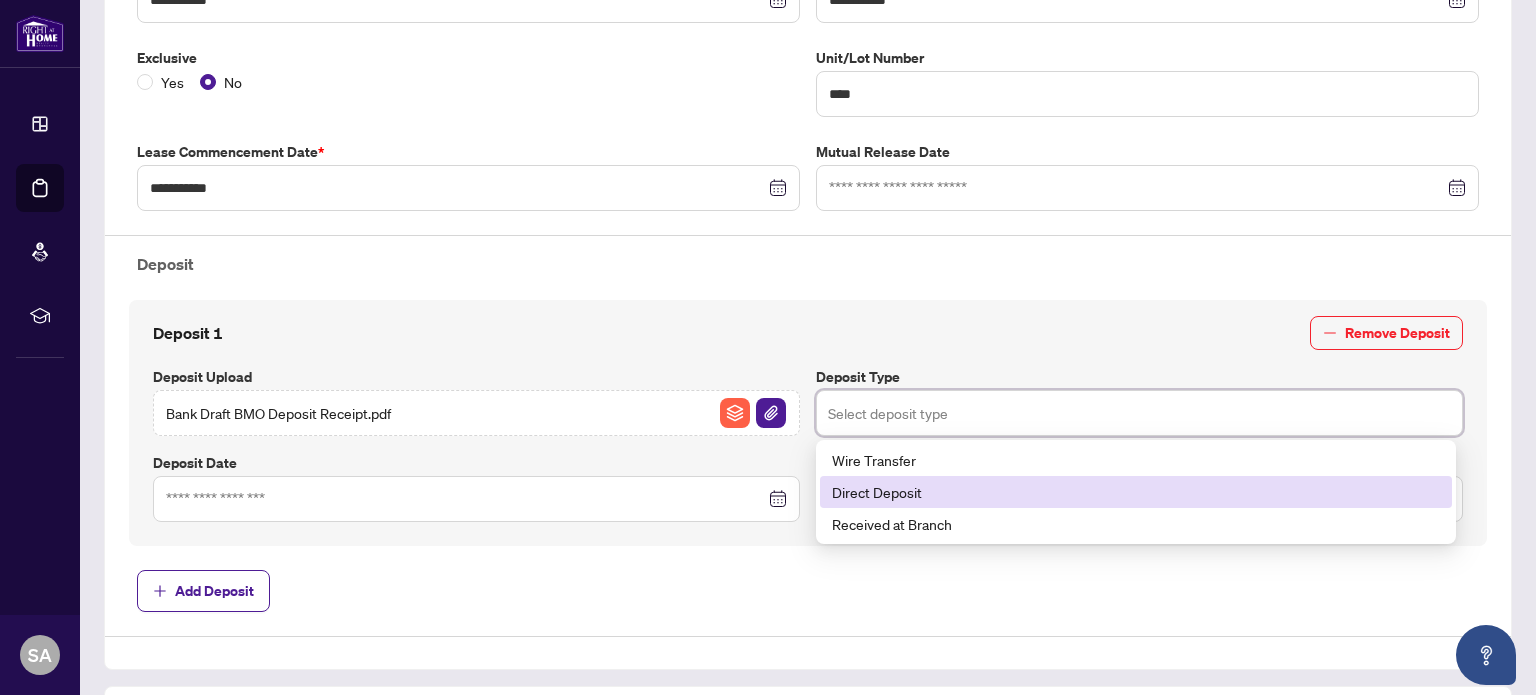 click on "Direct Deposit" at bounding box center (1136, 492) 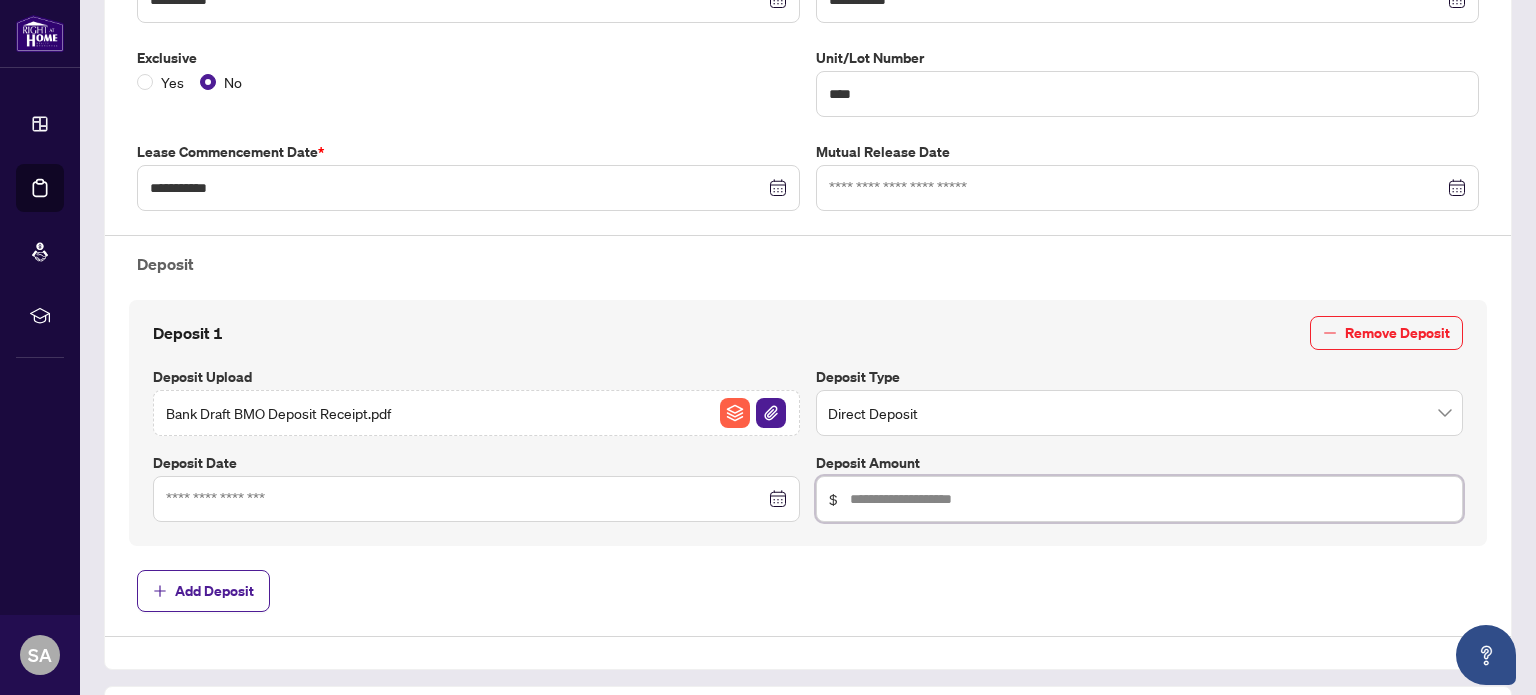 click at bounding box center (1150, 499) 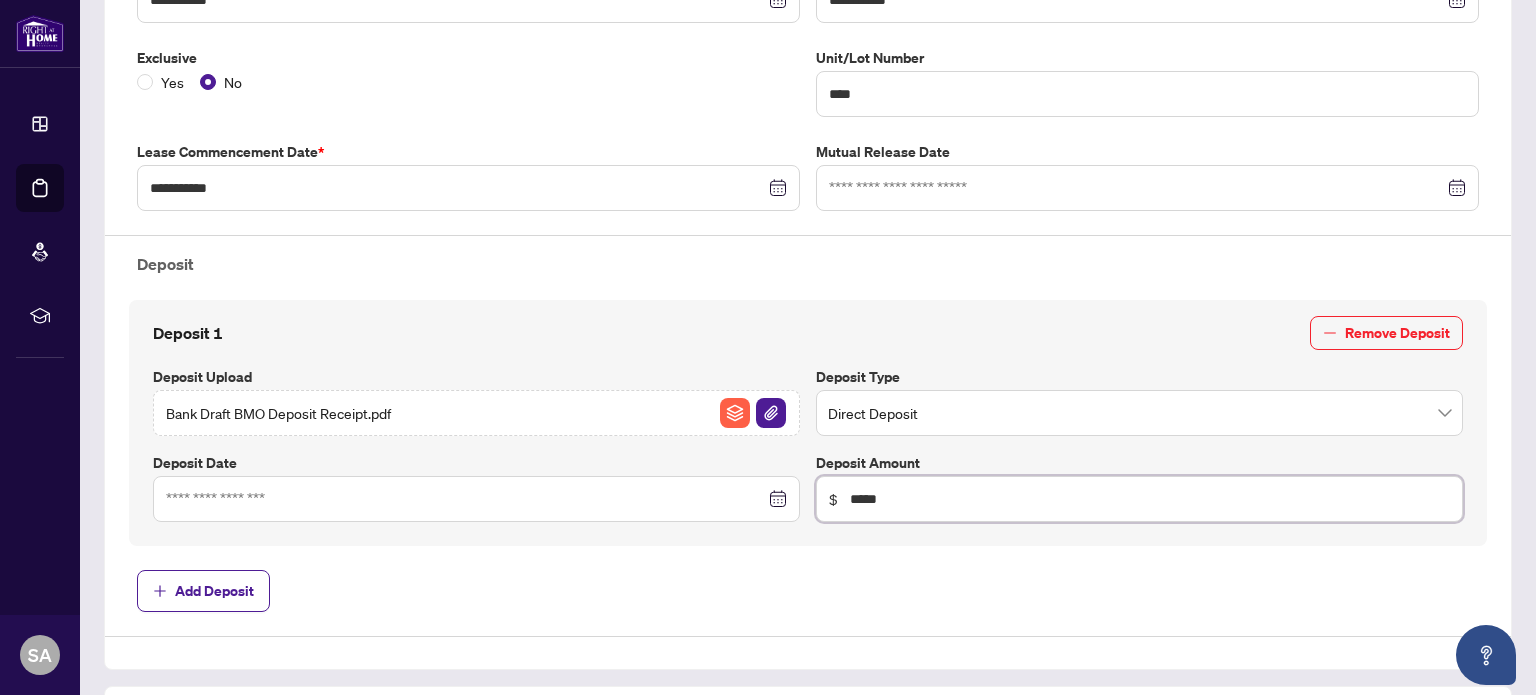 type on "*****" 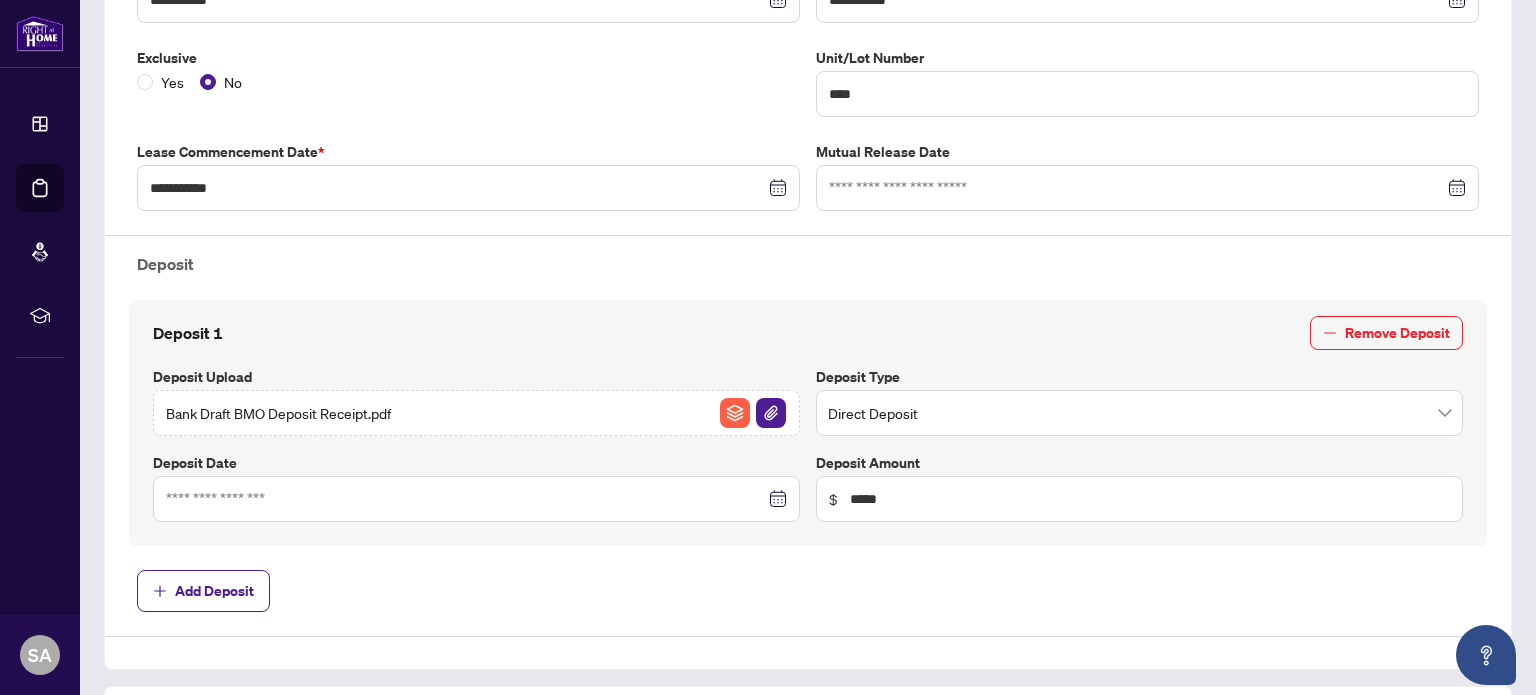 click on "Add Deposit" at bounding box center [808, 591] 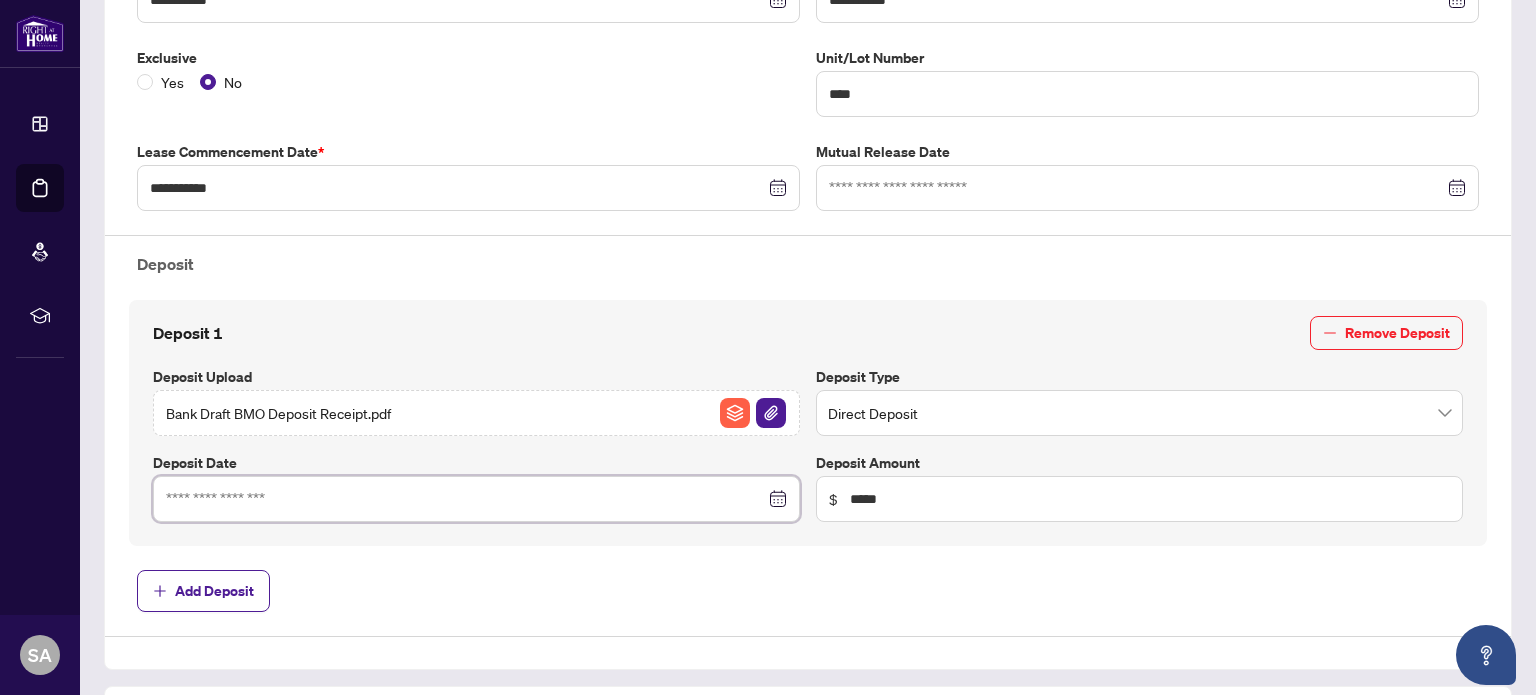 click at bounding box center [465, 499] 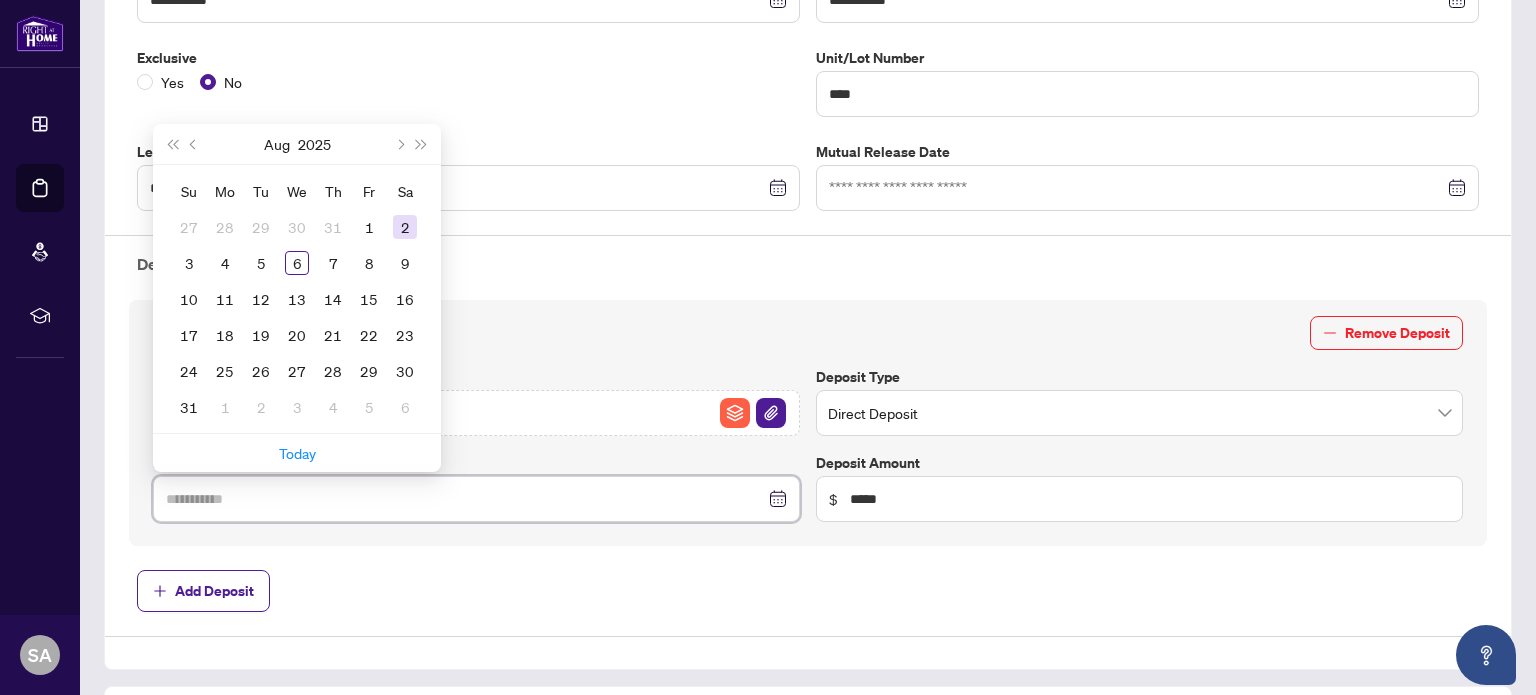 type on "**********" 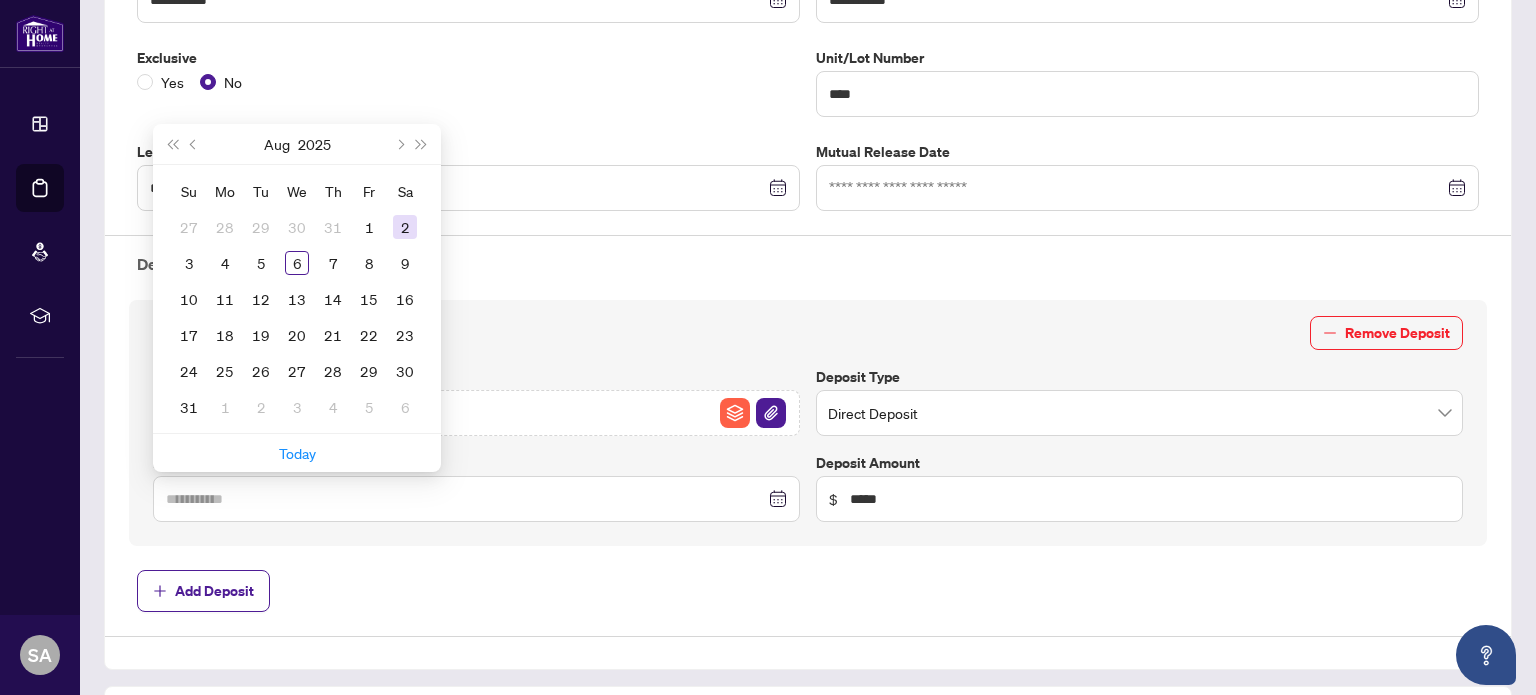 click on "2" at bounding box center [405, 227] 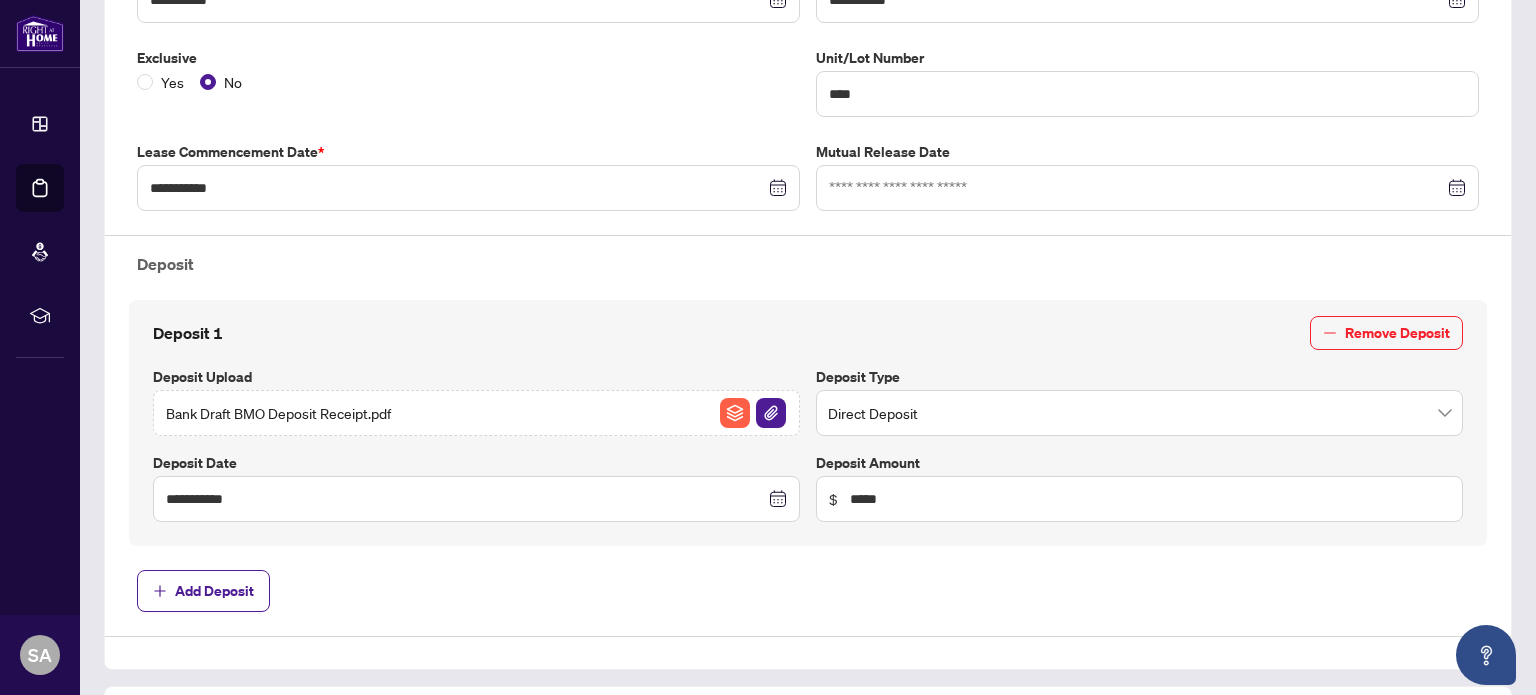 click on "**********" at bounding box center [808, 423] 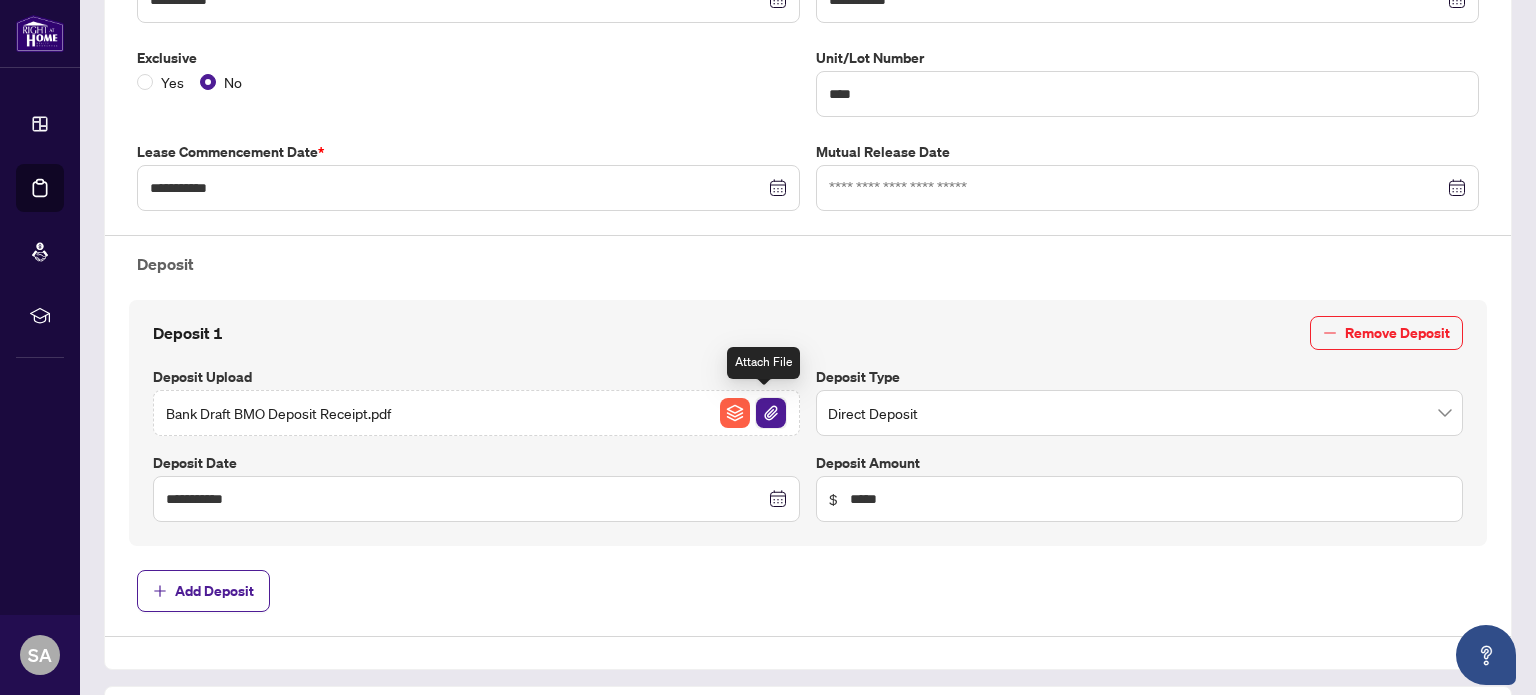 click at bounding box center (771, 413) 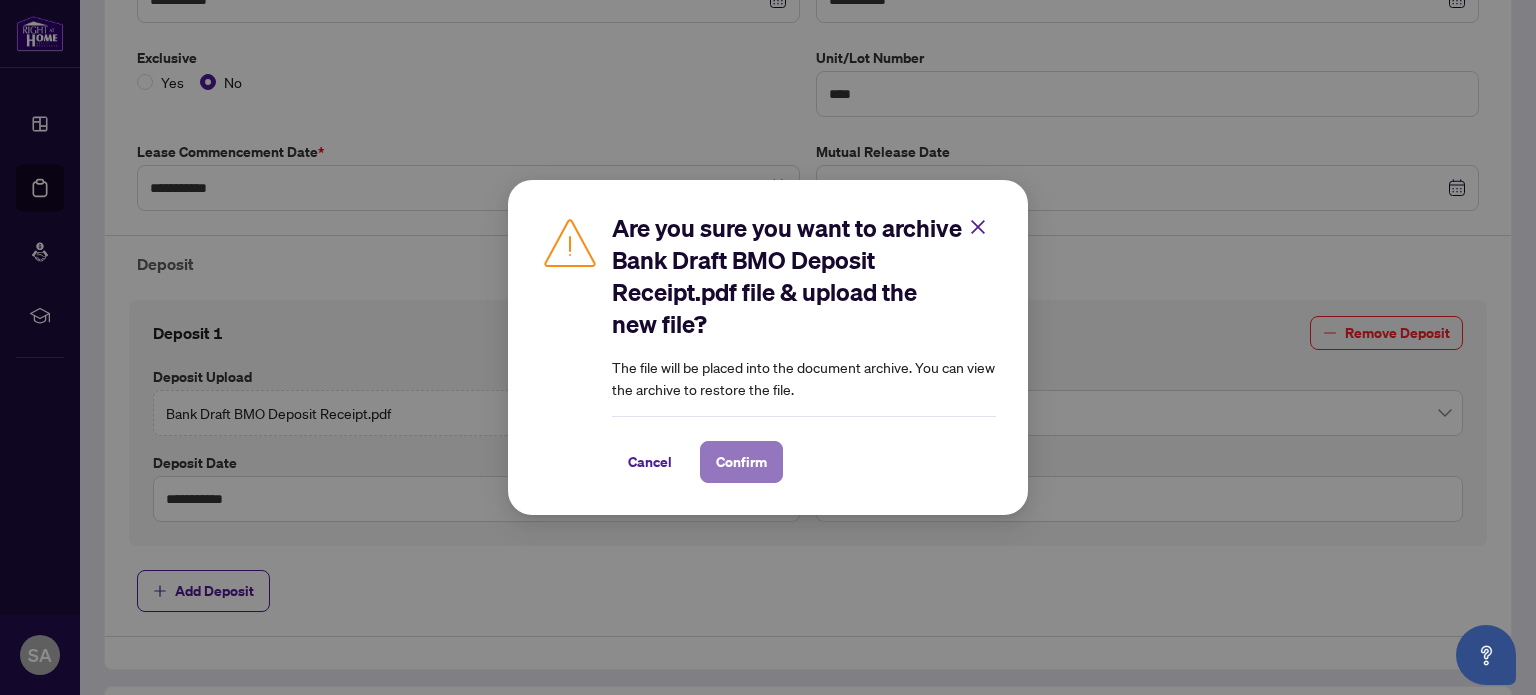 click on "Confirm" at bounding box center (741, 462) 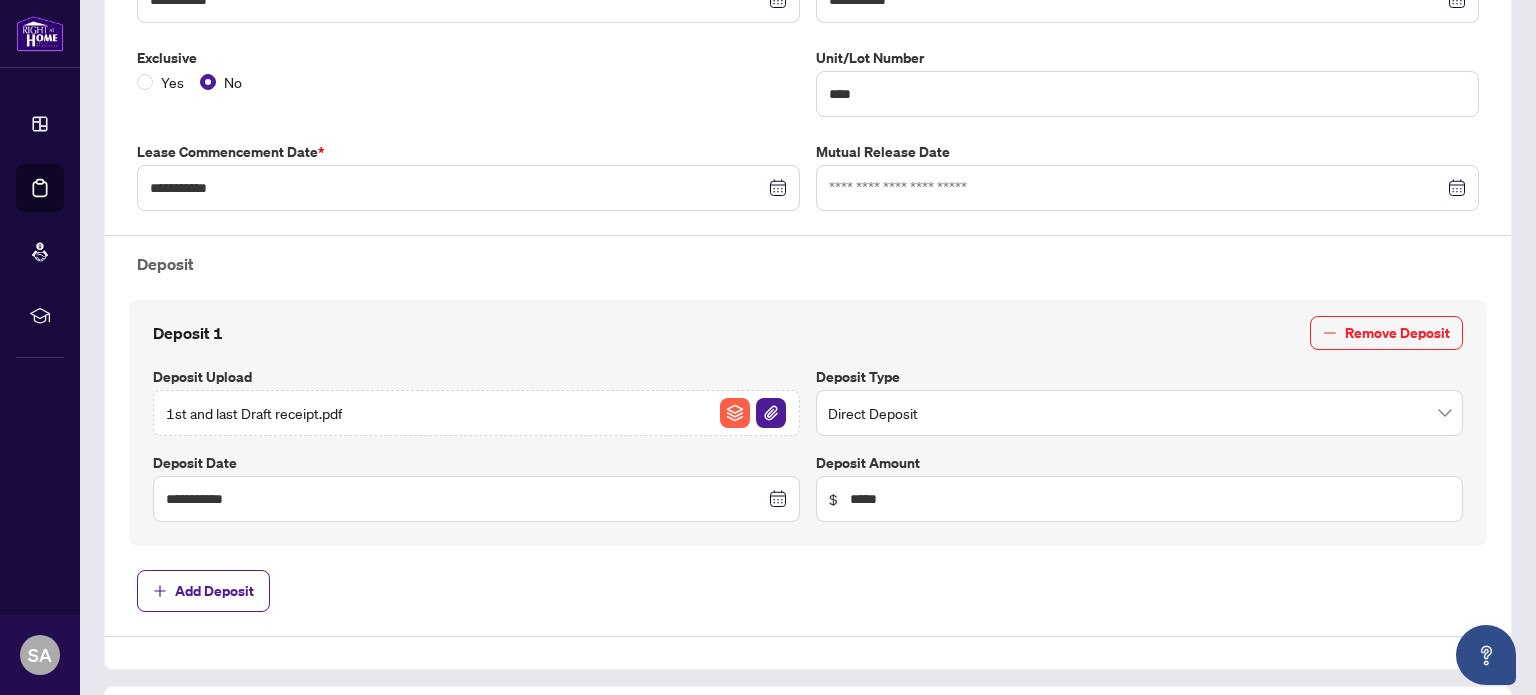 scroll, scrollTop: 1005, scrollLeft: 0, axis: vertical 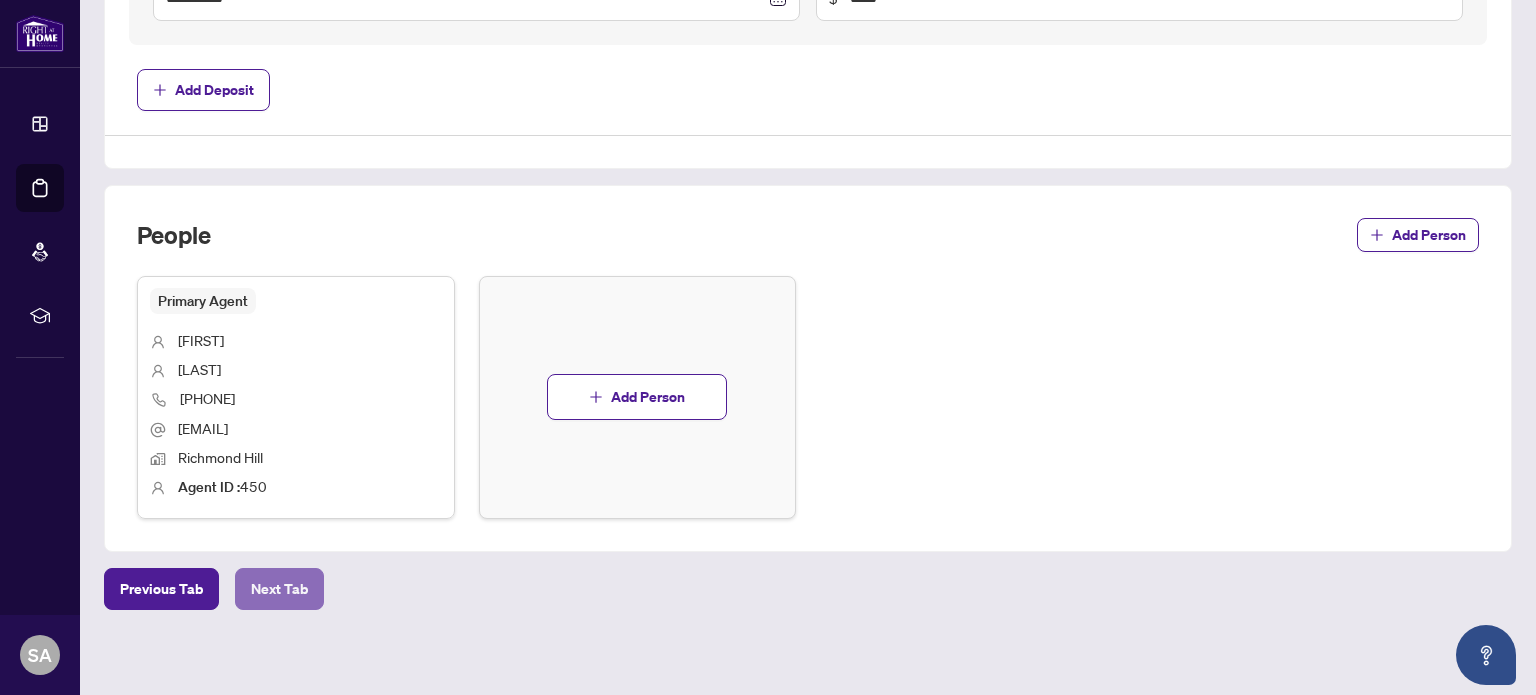 click on "Next Tab" at bounding box center (279, 589) 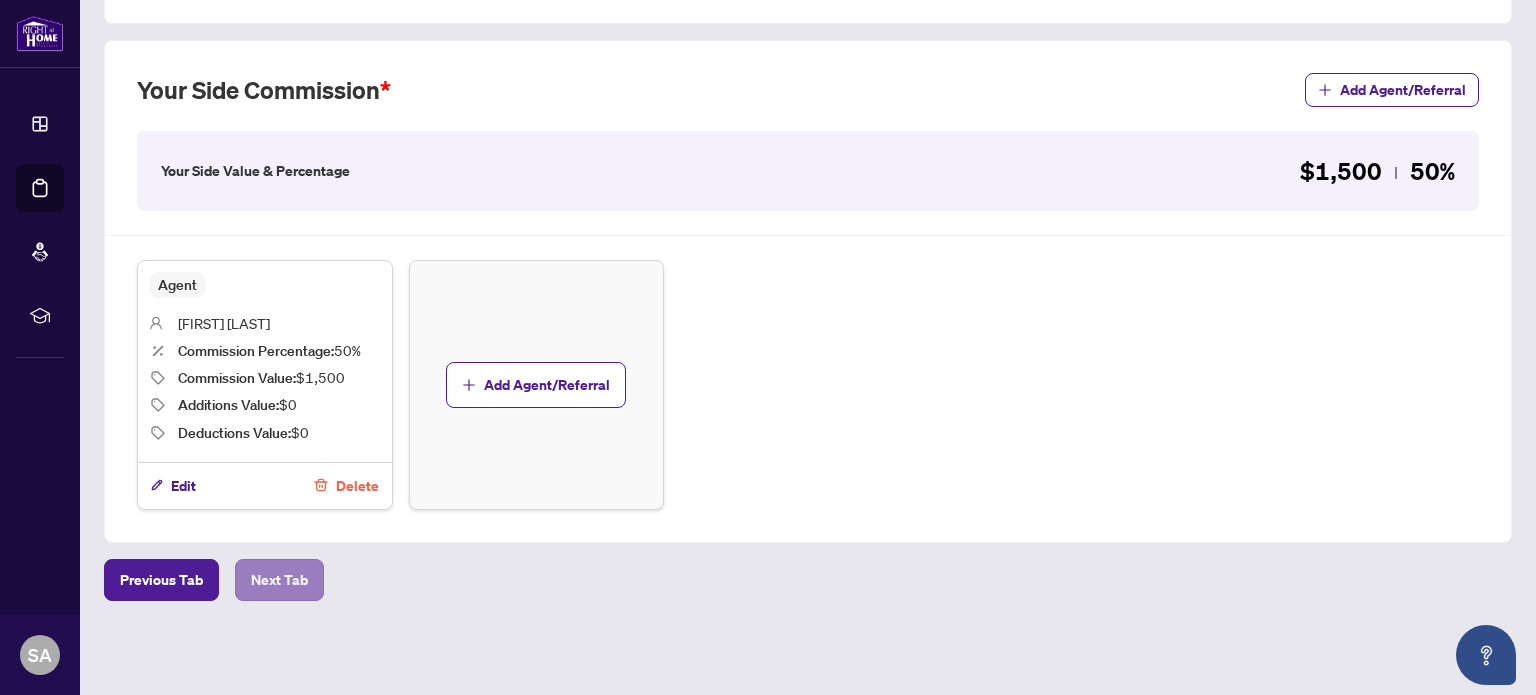 scroll, scrollTop: 0, scrollLeft: 0, axis: both 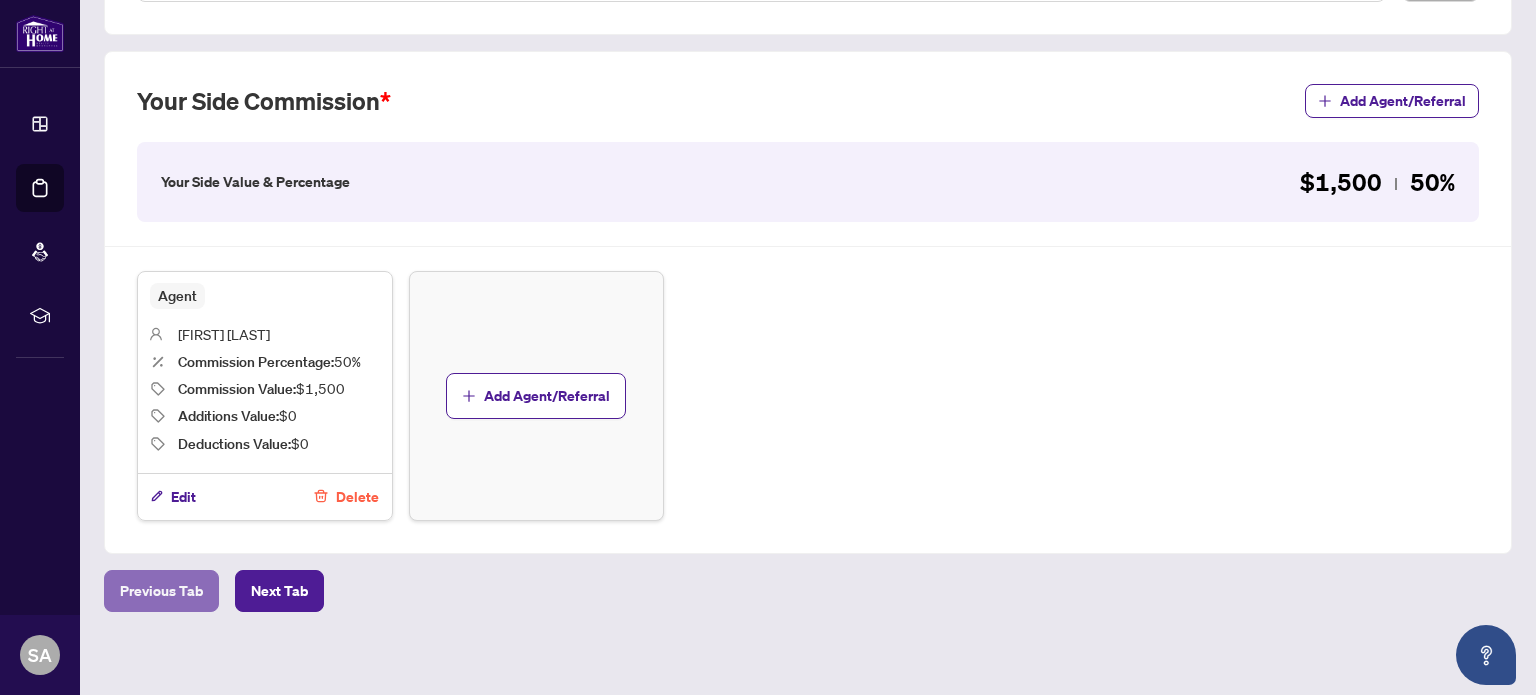 click on "Previous Tab" at bounding box center [161, 591] 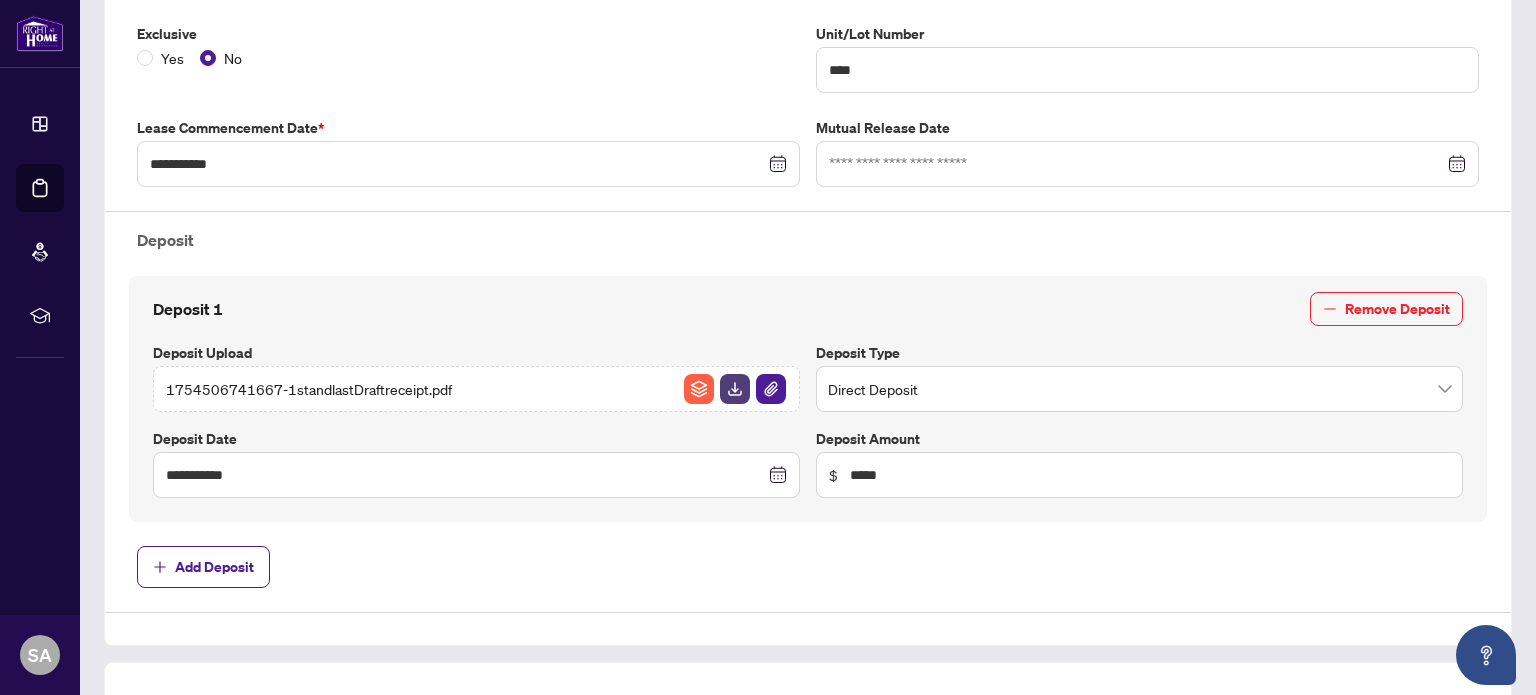 scroll, scrollTop: 541, scrollLeft: 0, axis: vertical 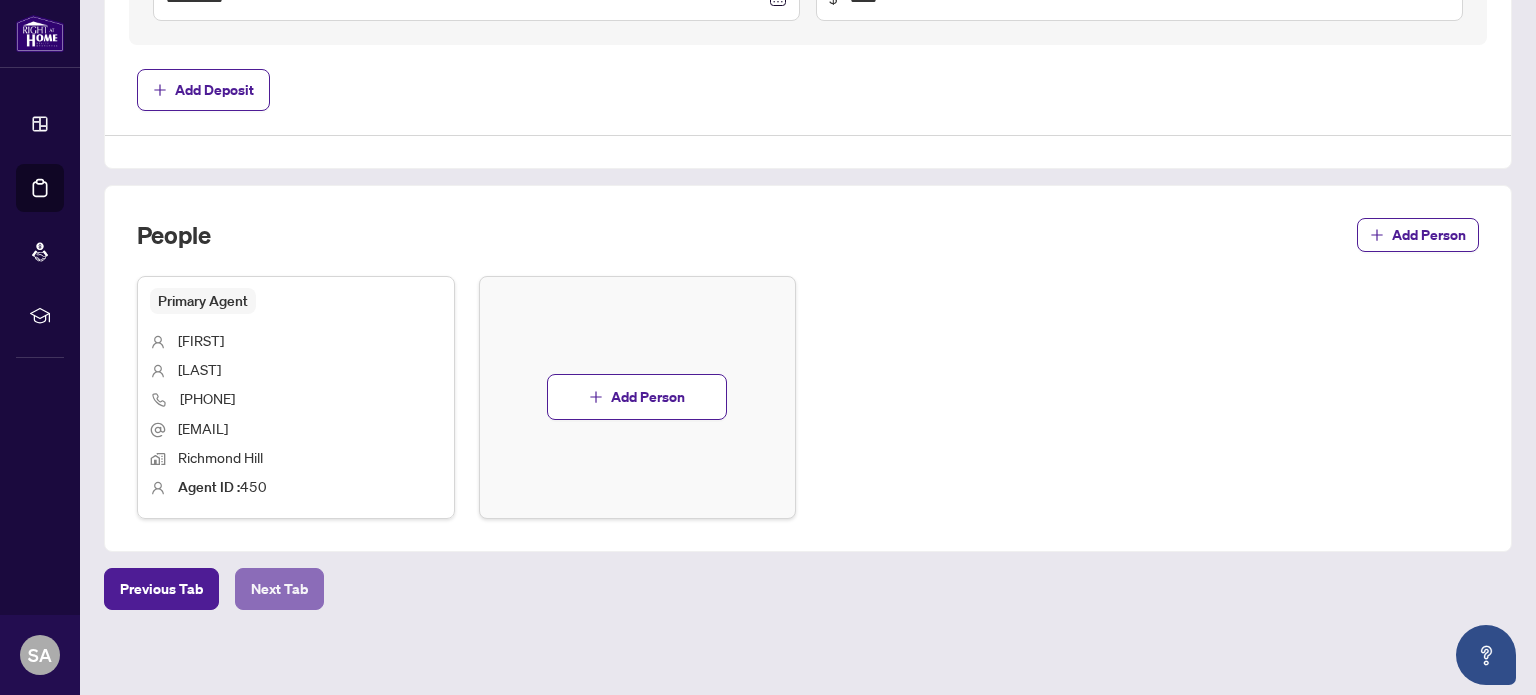click on "Next Tab" at bounding box center [279, 589] 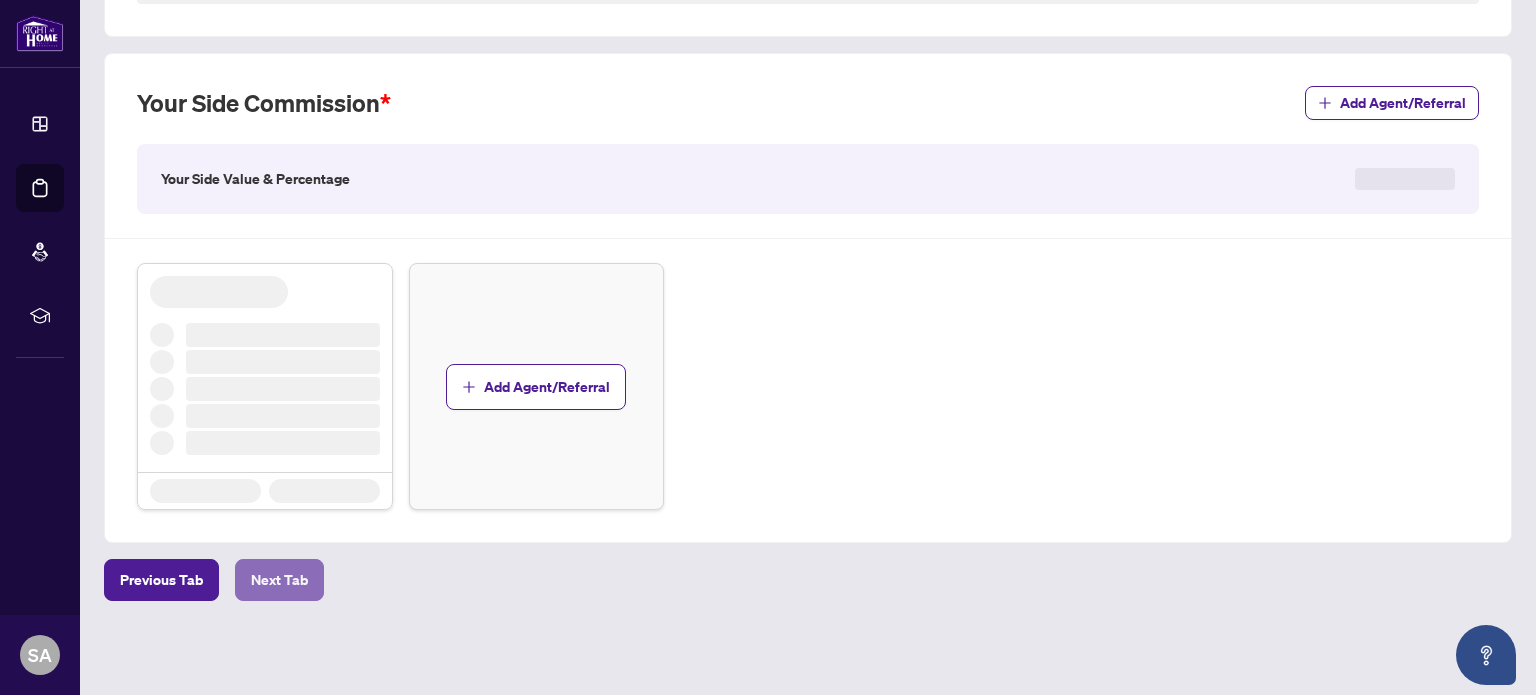 scroll, scrollTop: 0, scrollLeft: 0, axis: both 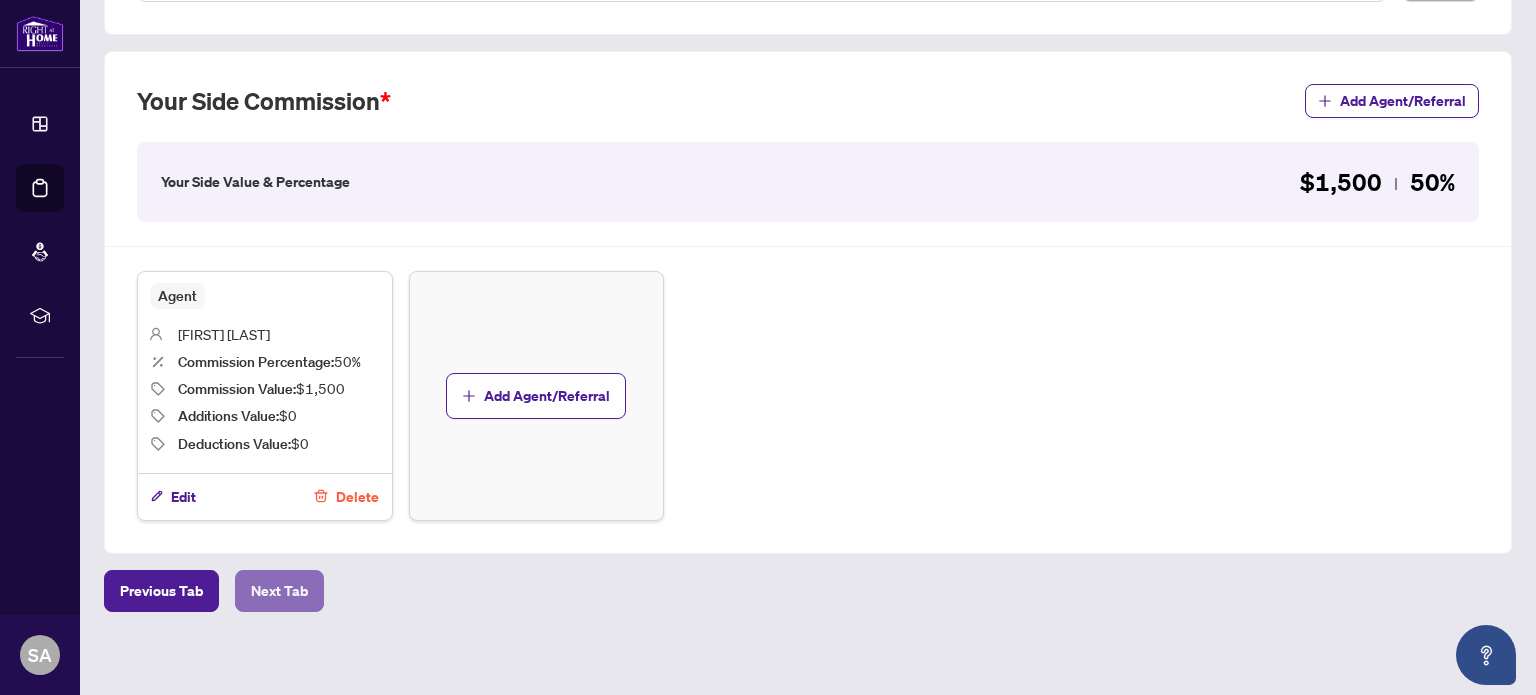 click on "Next Tab" at bounding box center [279, 591] 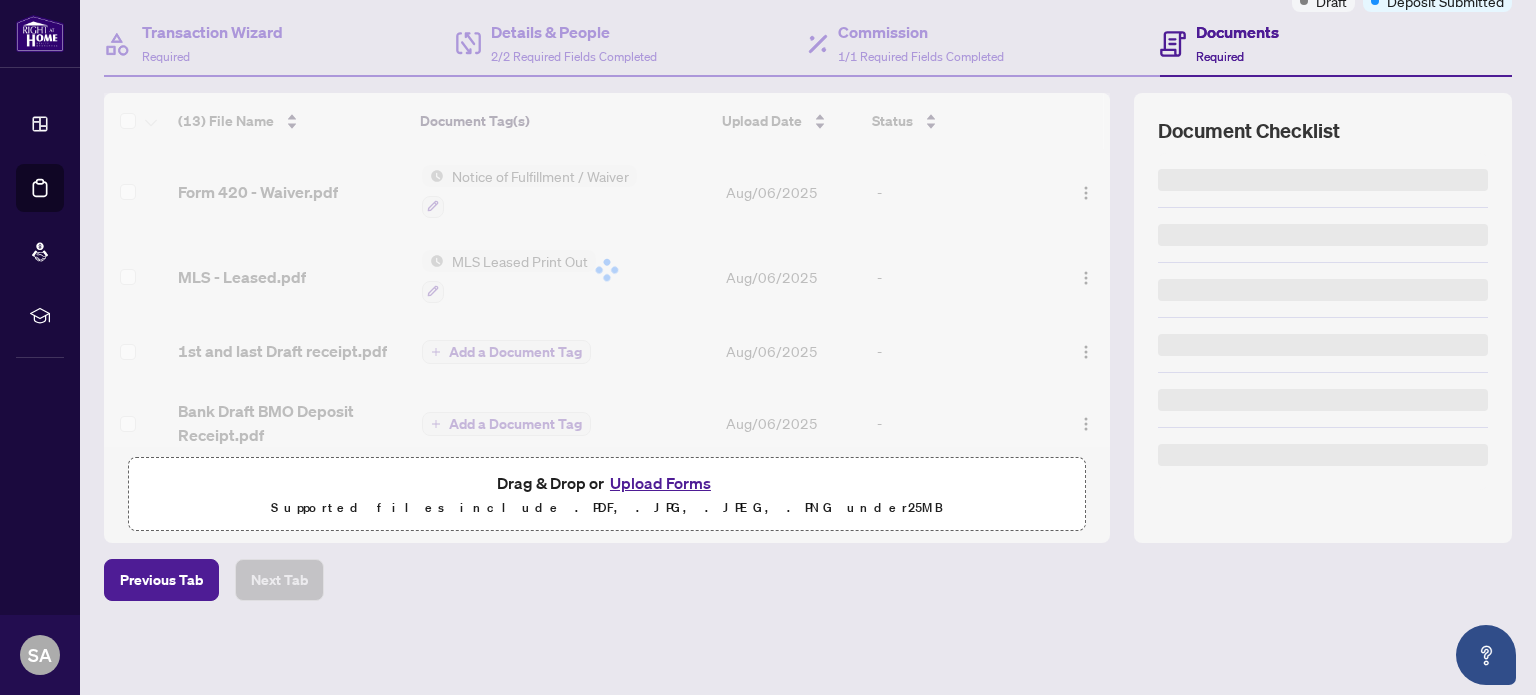 scroll, scrollTop: 0, scrollLeft: 0, axis: both 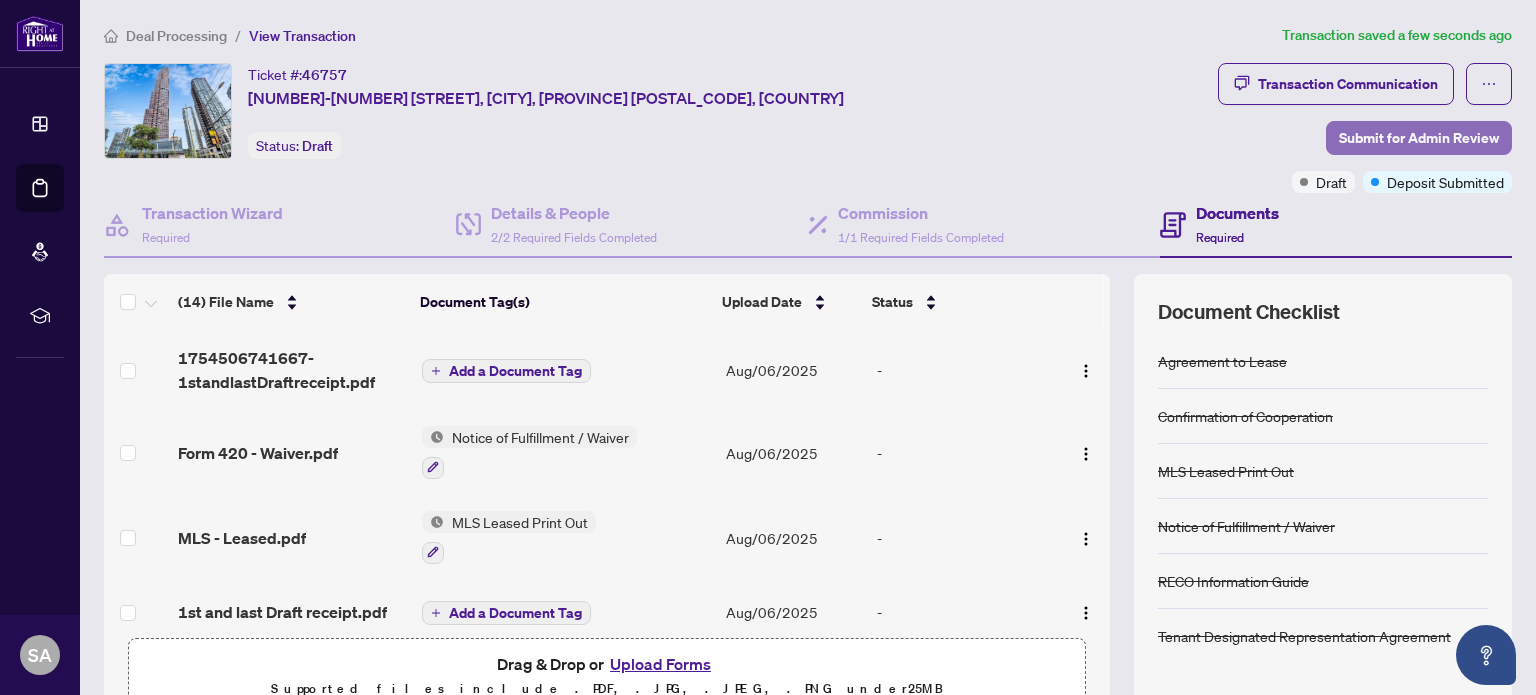 click on "Submit for Admin Review" at bounding box center (1419, 138) 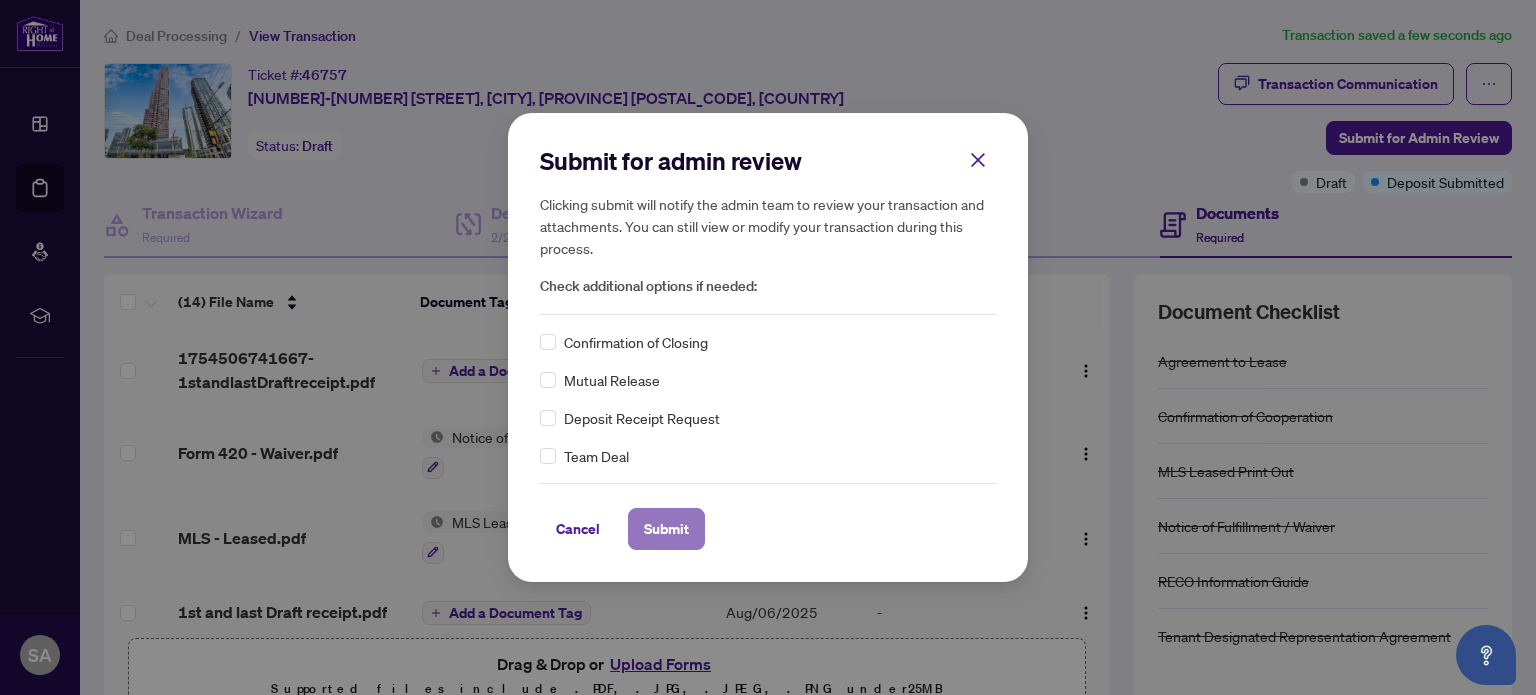 click on "Submit" at bounding box center [666, 529] 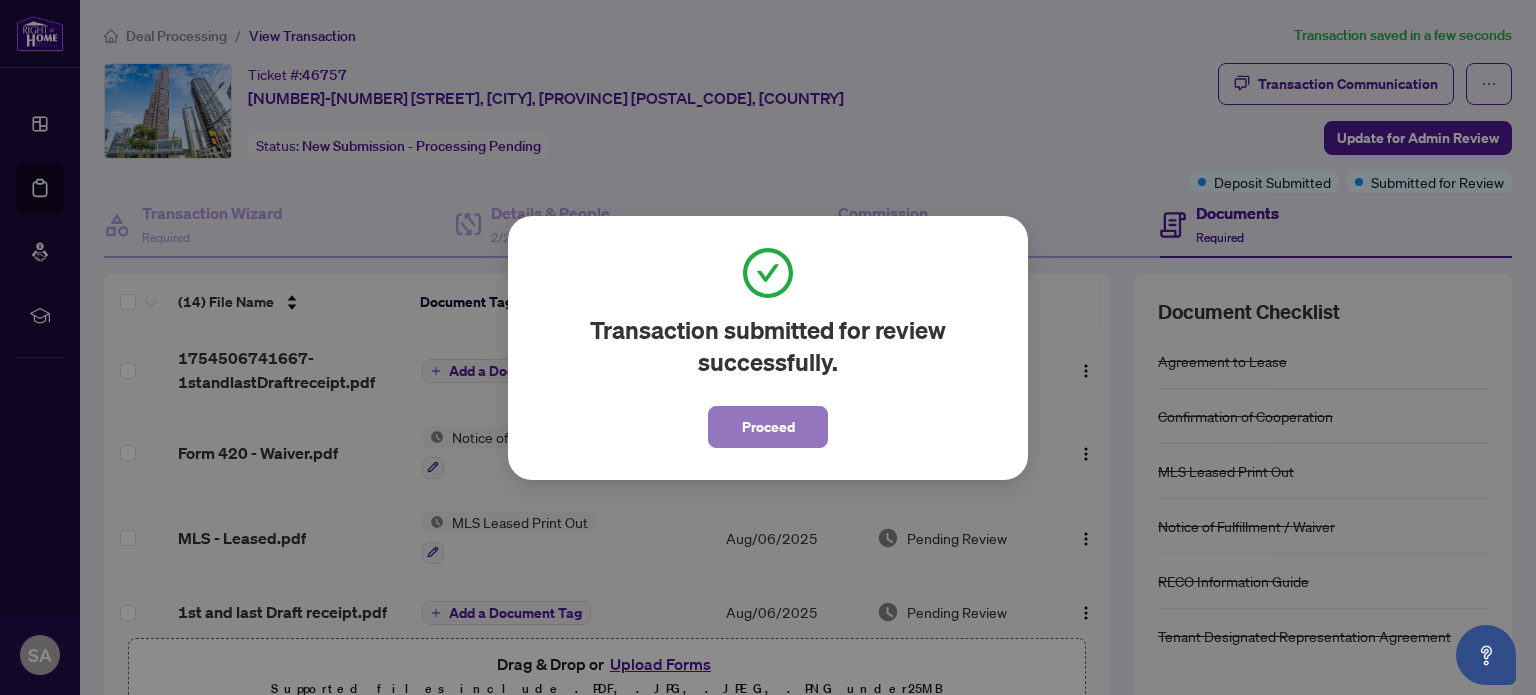 click on "Proceed" at bounding box center (768, 427) 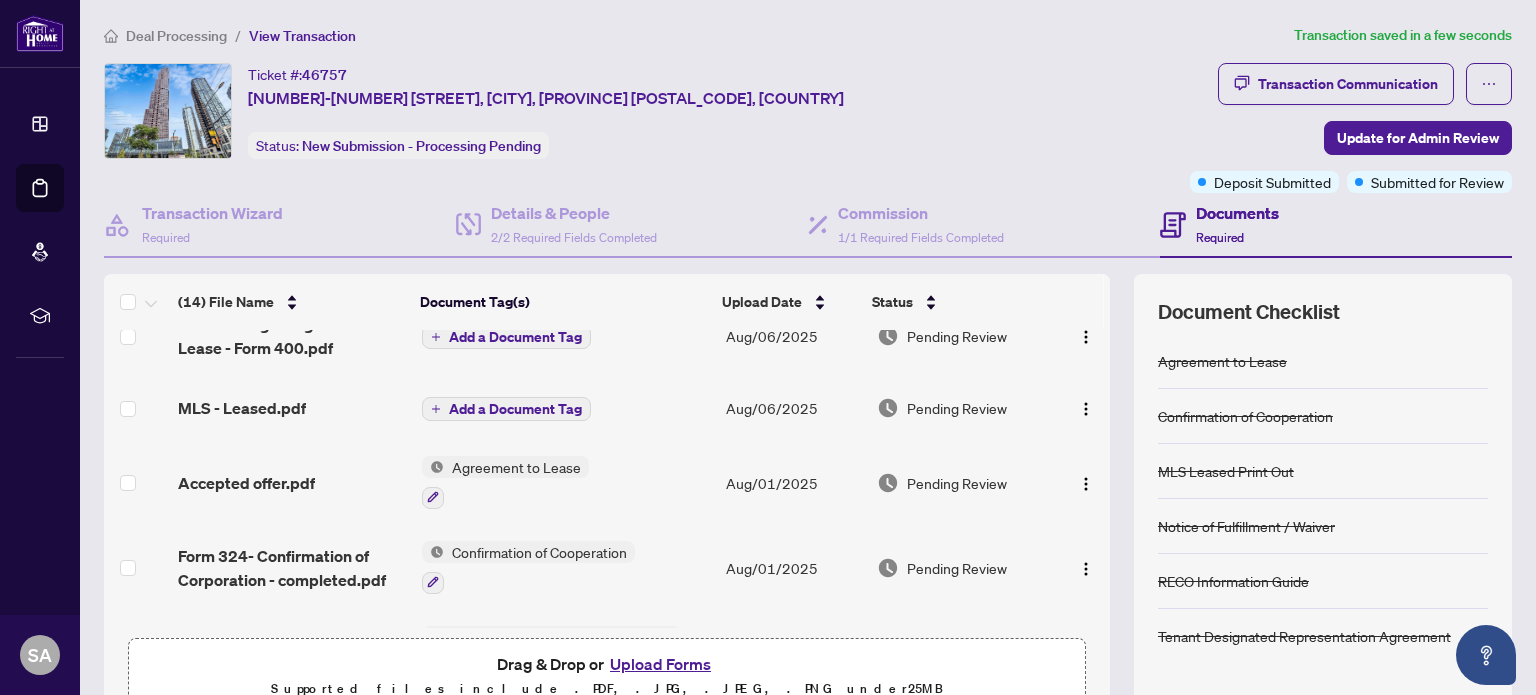 scroll, scrollTop: 774, scrollLeft: 0, axis: vertical 